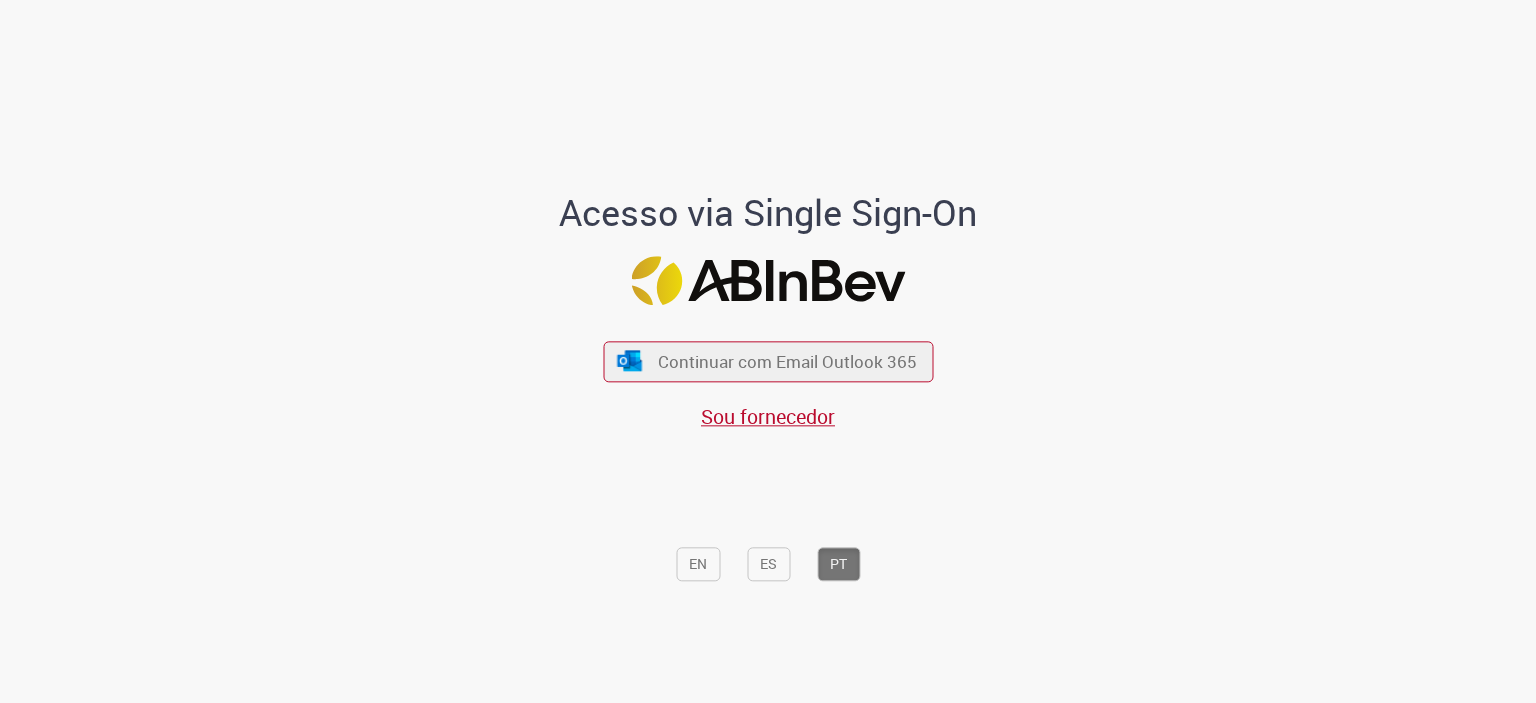 scroll, scrollTop: 0, scrollLeft: 0, axis: both 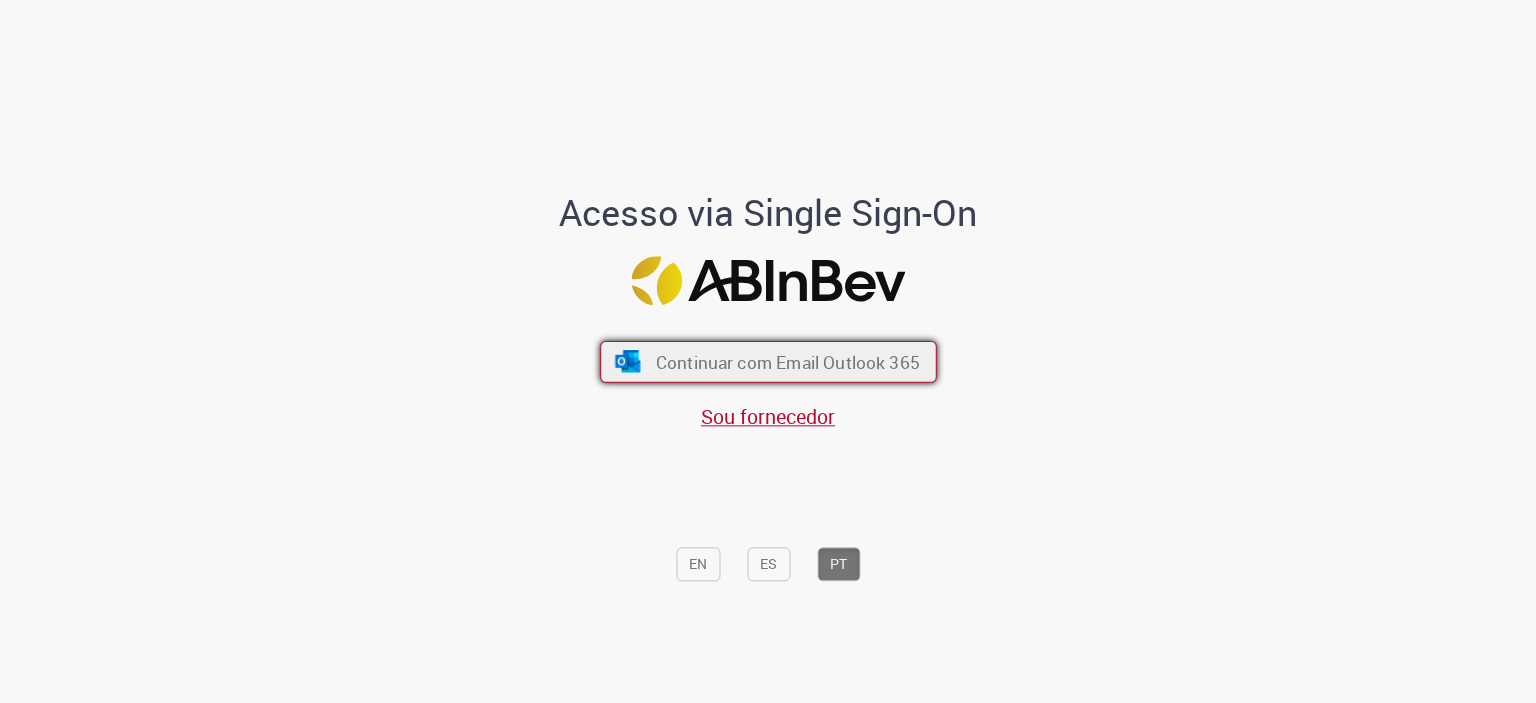 click on "Continuar com Email Outlook 365" at bounding box center [787, 361] 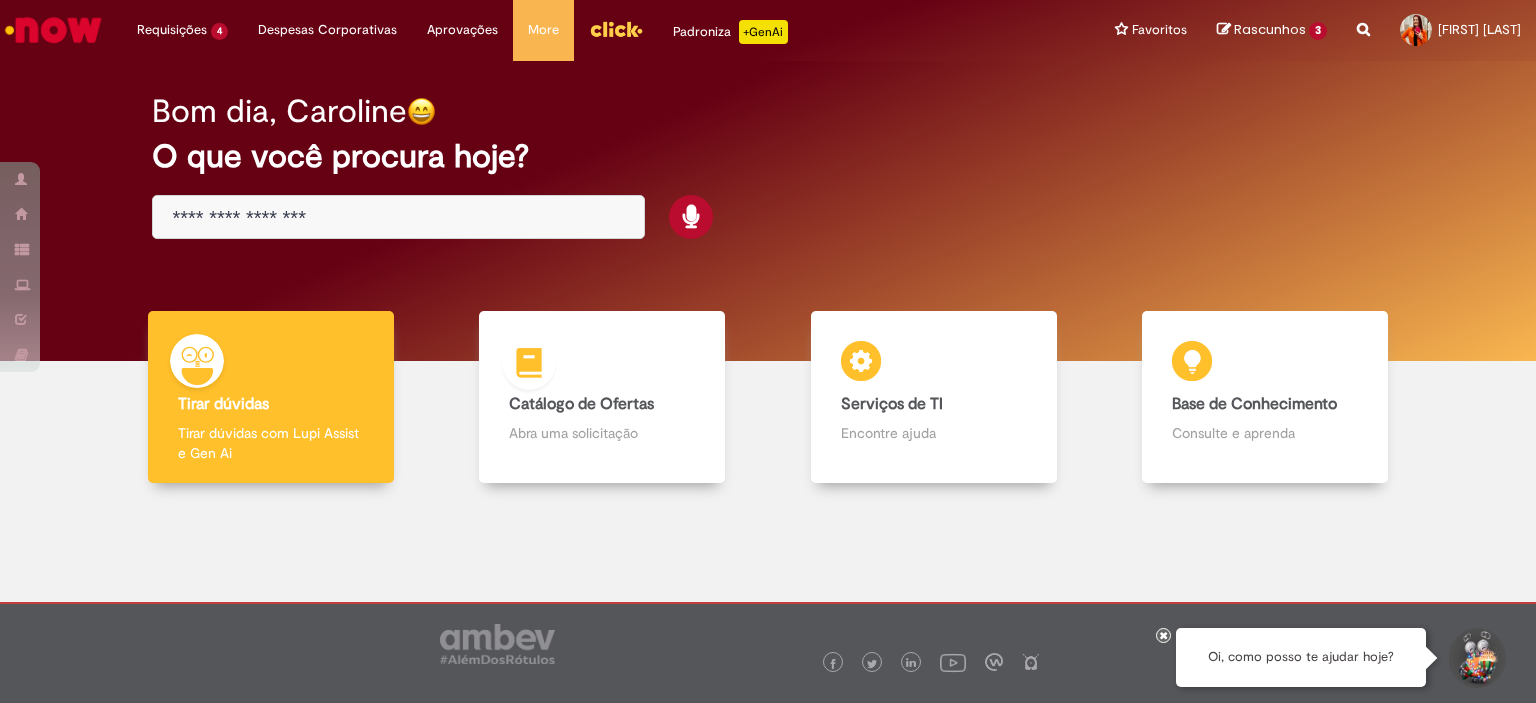 scroll, scrollTop: 0, scrollLeft: 0, axis: both 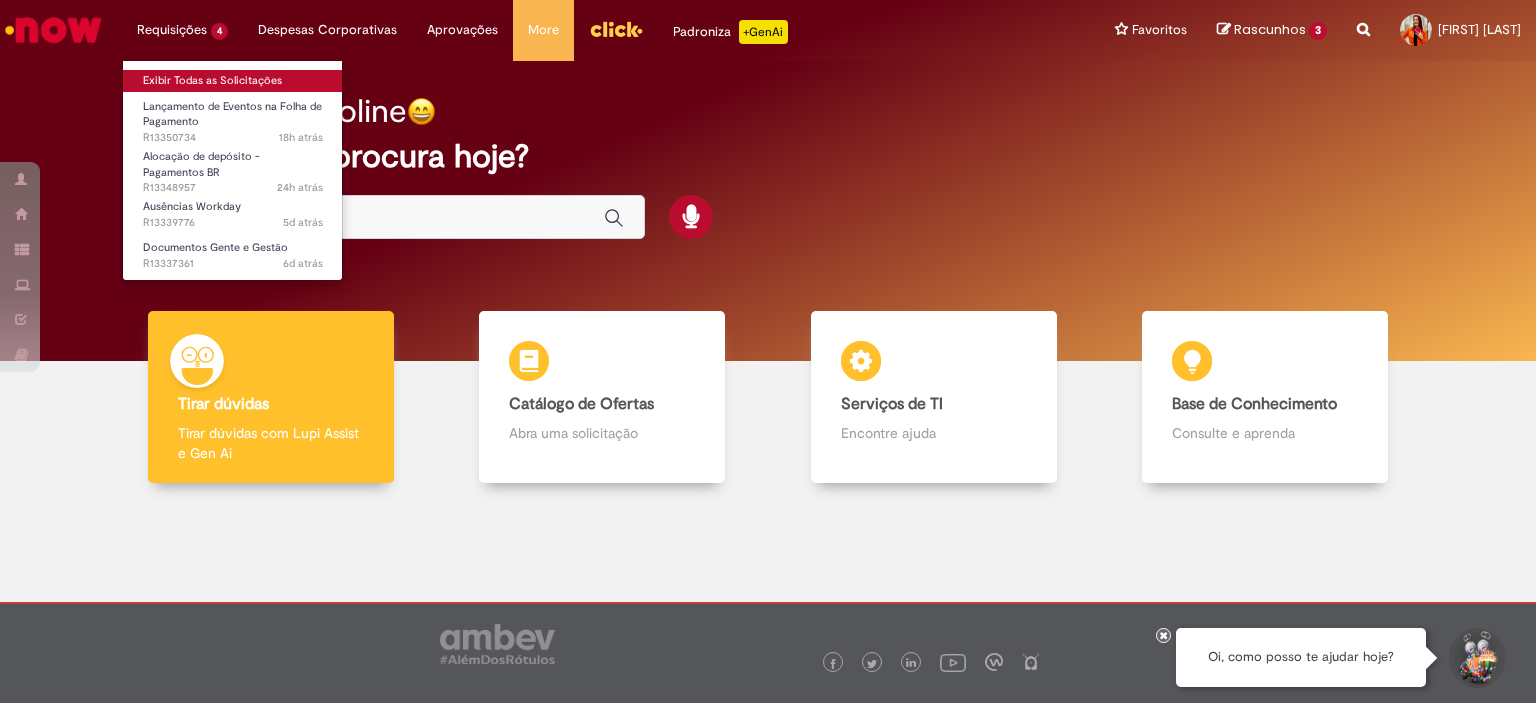 click on "Exibir Todas as Solicitações" at bounding box center (233, 81) 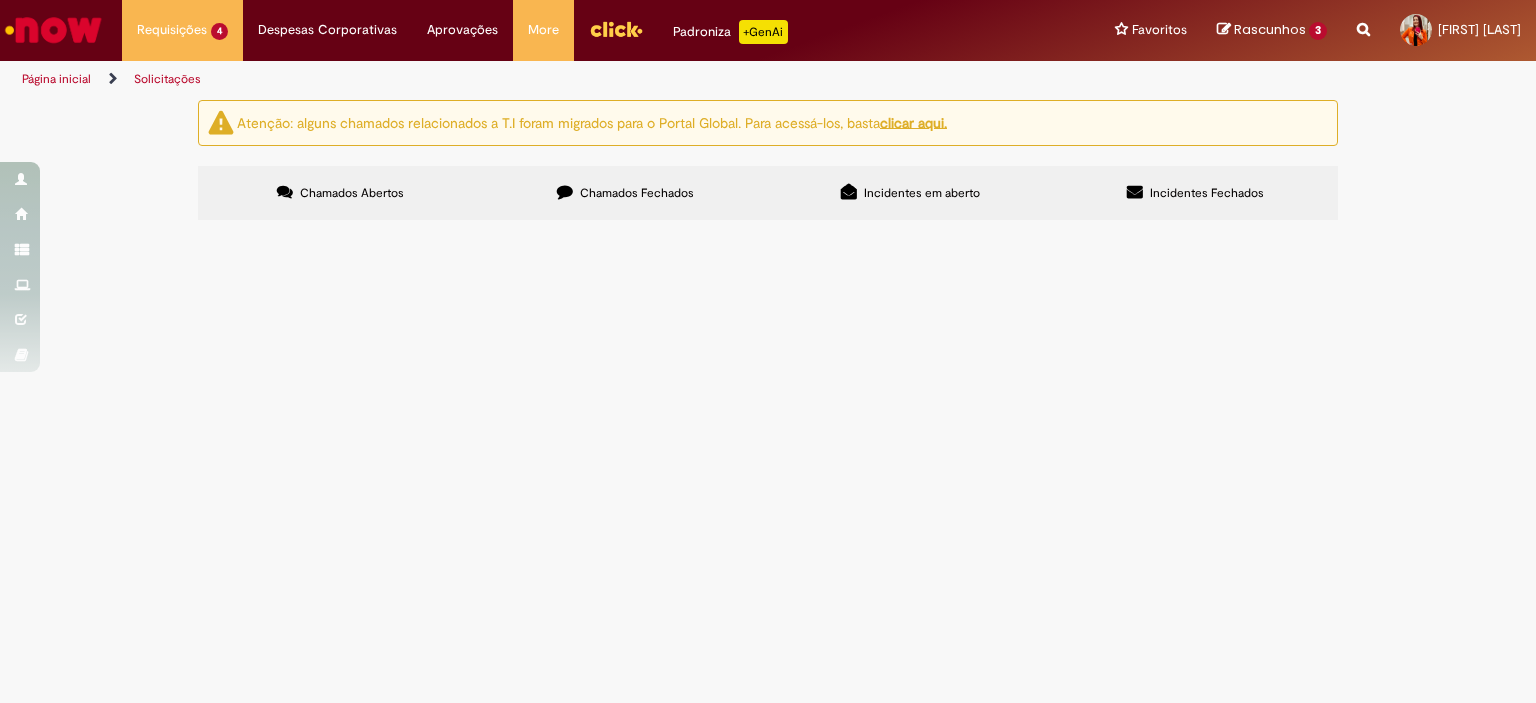 click on "Pendente Usuário" at bounding box center [0, 0] 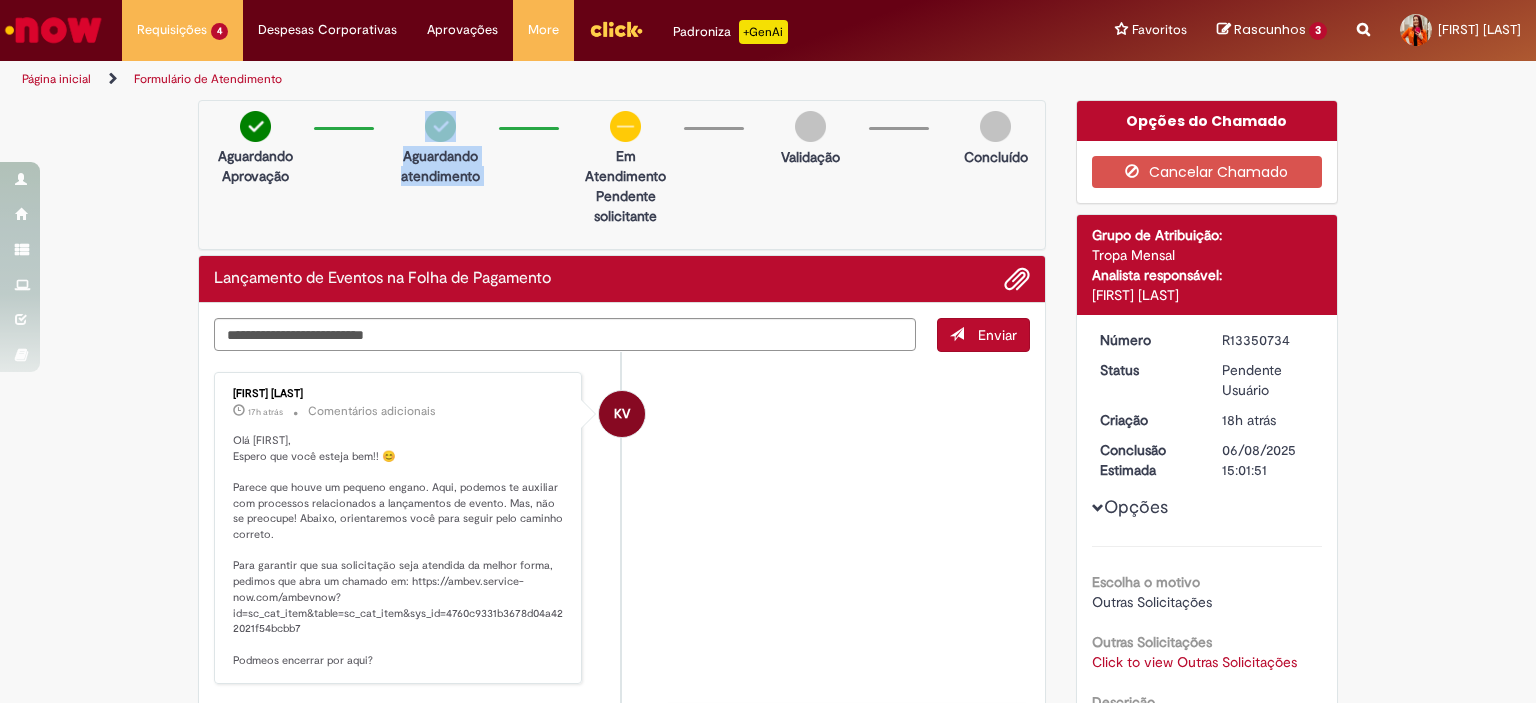 click on "Aguardando Aprovação
Aguardando atendimento
Em Atendimento   Clique para exibir         Pendente solicitante
Validação
Concluído" at bounding box center [622, 175] 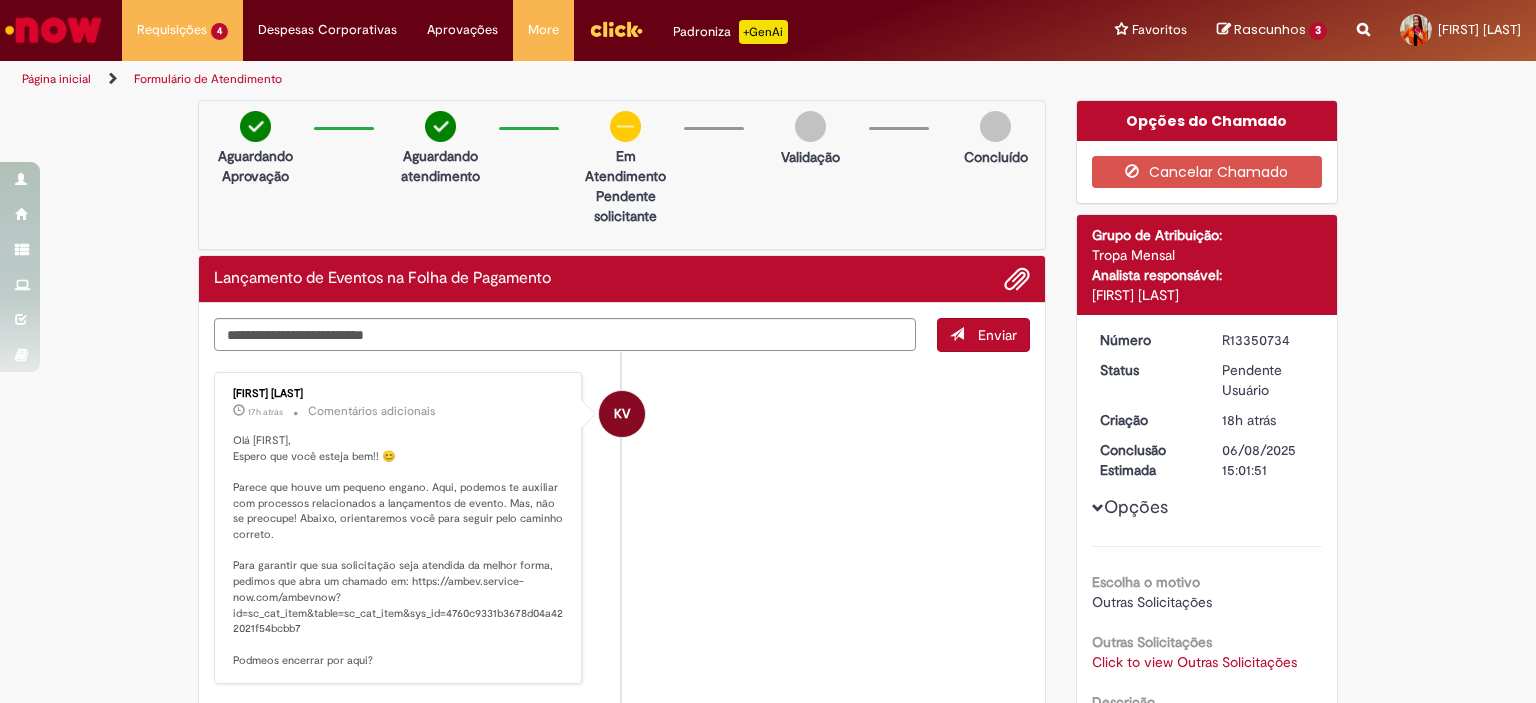 click on "Lançamento de Eventos na Folha de Pagamento" at bounding box center [622, 279] 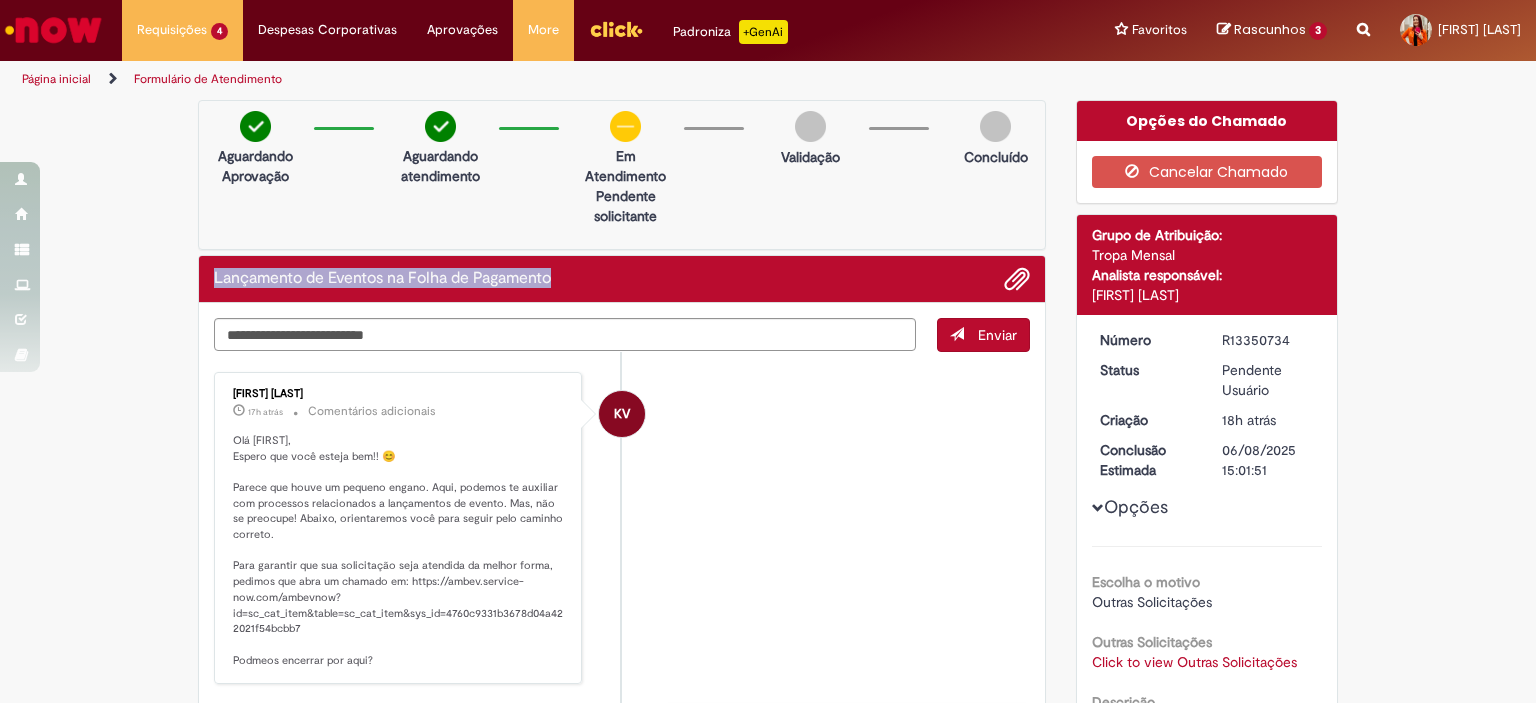 drag, startPoint x: 568, startPoint y: 281, endPoint x: 184, endPoint y: 296, distance: 384.29285 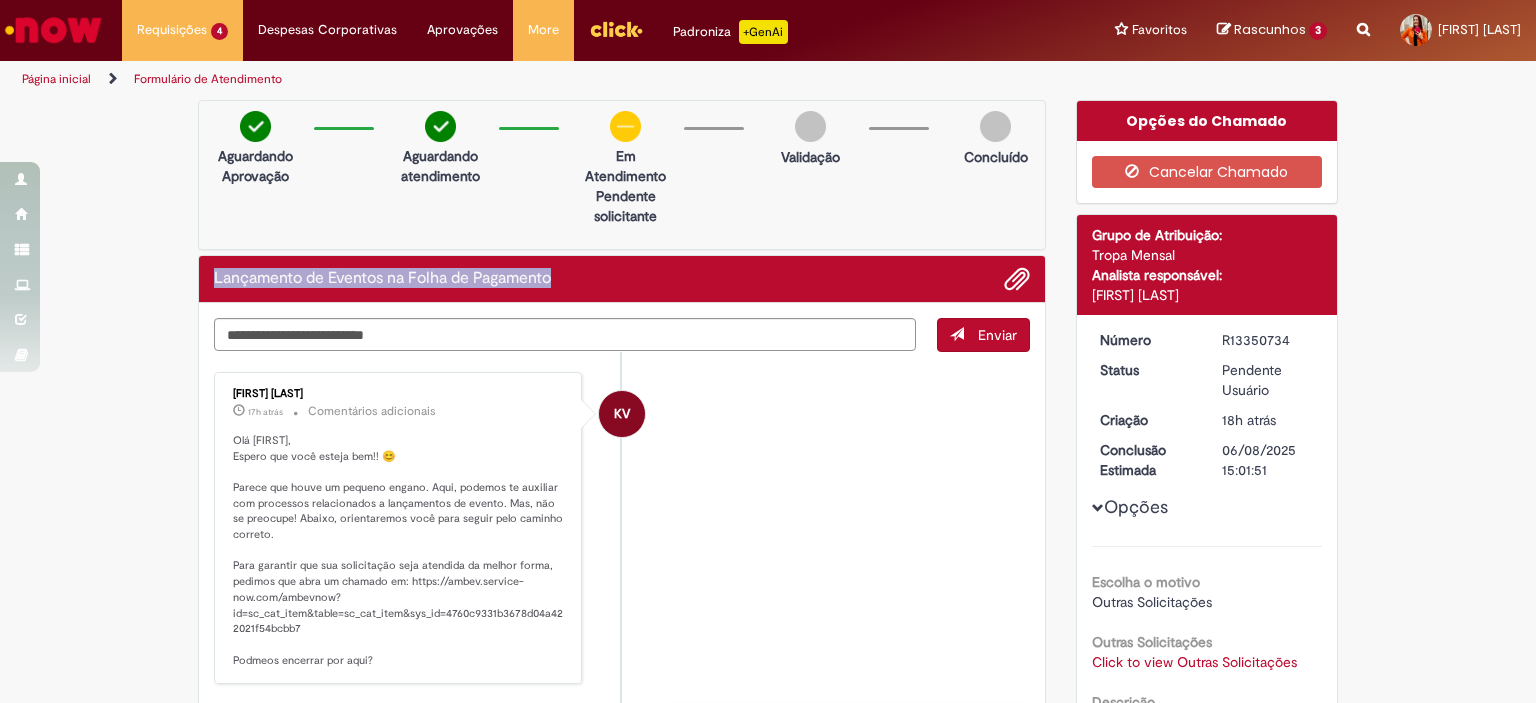 click on "Verificar Código de Barras
Aguardando Aprovação
Aguardando atendimento
Em Atendimento   Clique para exibir         Pendente solicitante
Validação
Concluído
Lançamento de Eventos na Folha de Pagamento
Enviar
KV
[FIRST] [LAST]
17h atrás 17 horas atrás     Comentários adicionais" at bounding box center [622, 590] 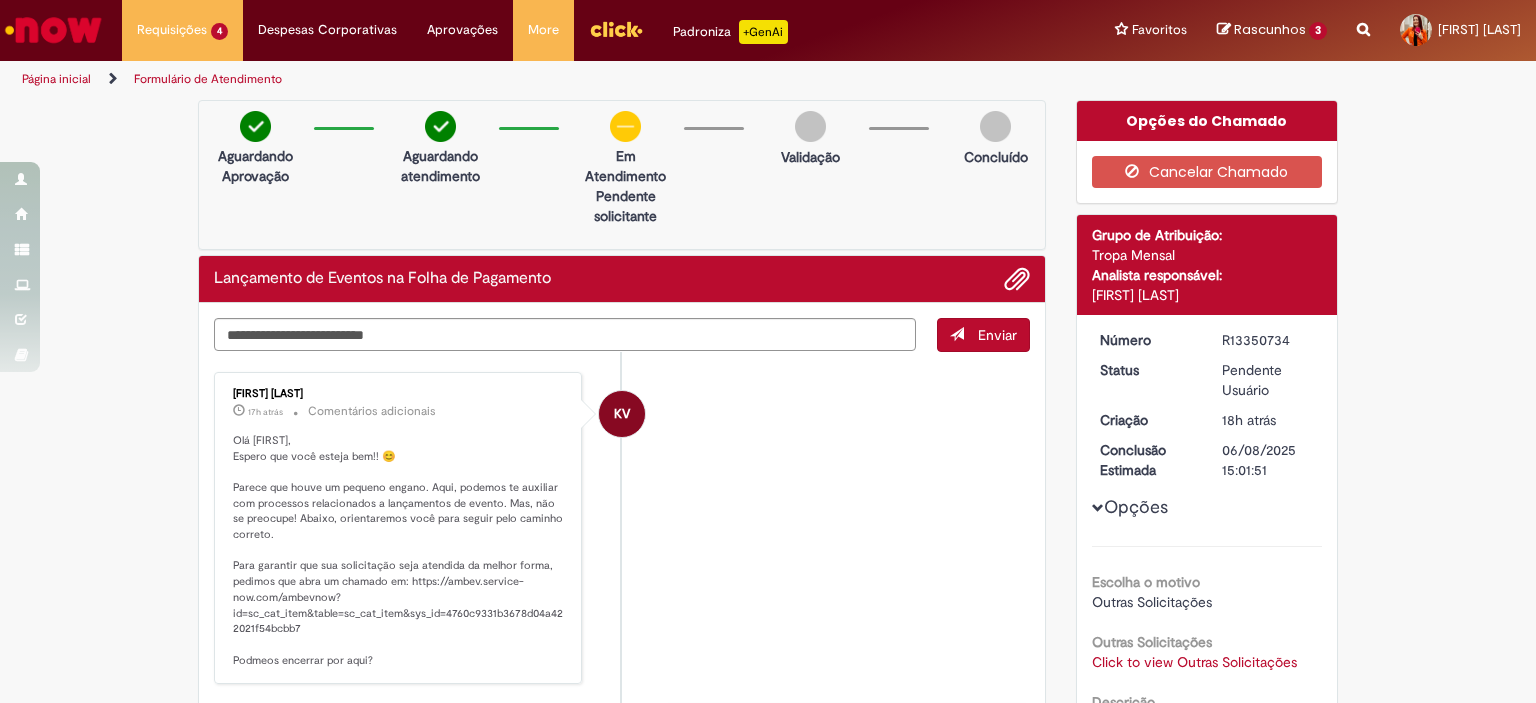 click on "Olá [FIRST],
Espero que você esteja bem!! 😊
Parece que houve um pequeno engano. Aqui, podemos te auxiliar com processos relacionados a lançamentos de evento. Mas, não se preocupe! Abaixo, orientaremos você para seguir pelo caminho correto.
Para garantir que sua solicitação seja atendida da melhor forma, pedimos que abra um chamado em: https://ambev.service-now.com/ambevnow?id=sc_cat_item&table=sc_cat_item&sys_id=4760c9331b3678d04a422021f54bcbb7
Podmeos encerrar por aqui?" at bounding box center (399, 551) 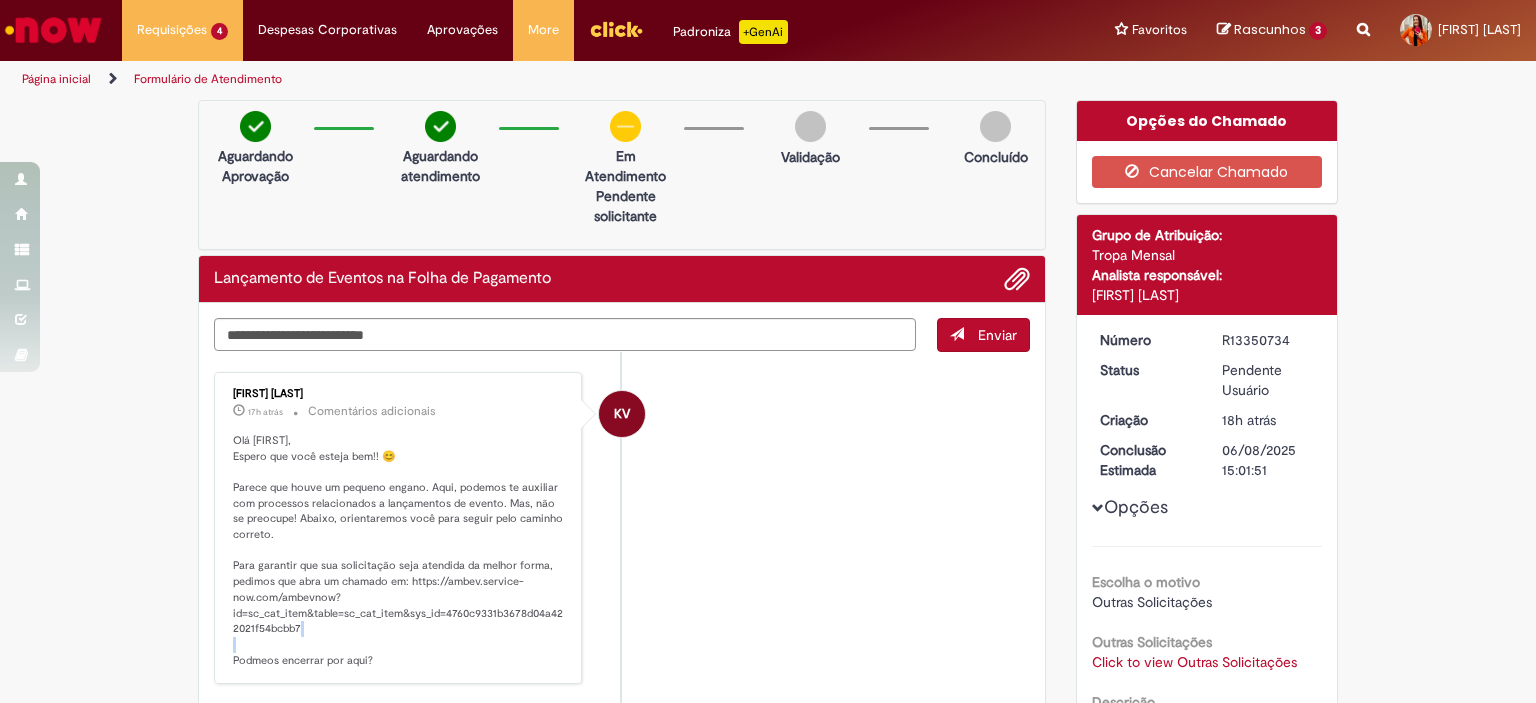 drag, startPoint x: 322, startPoint y: 639, endPoint x: 286, endPoint y: 620, distance: 40.706264 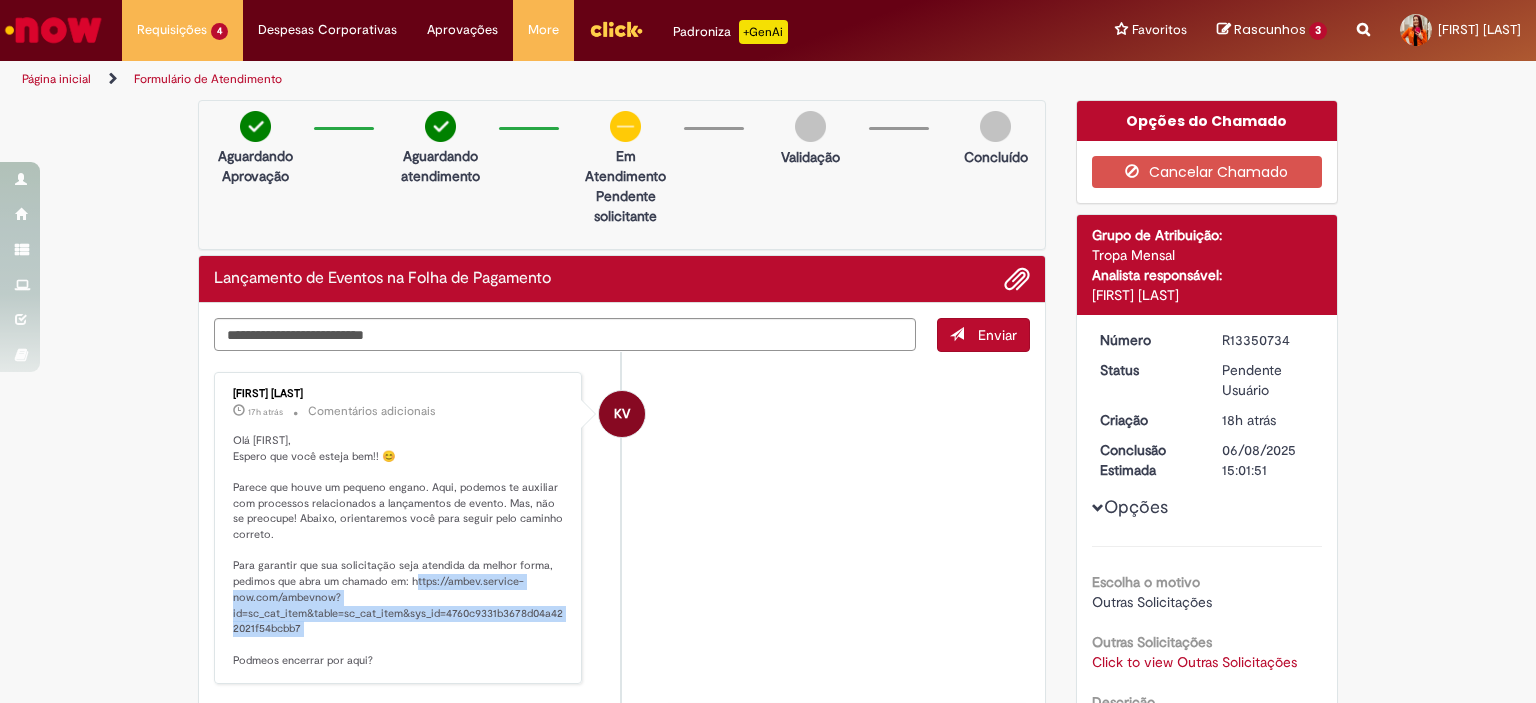 drag, startPoint x: 412, startPoint y: 587, endPoint x: 435, endPoint y: 630, distance: 48.76474 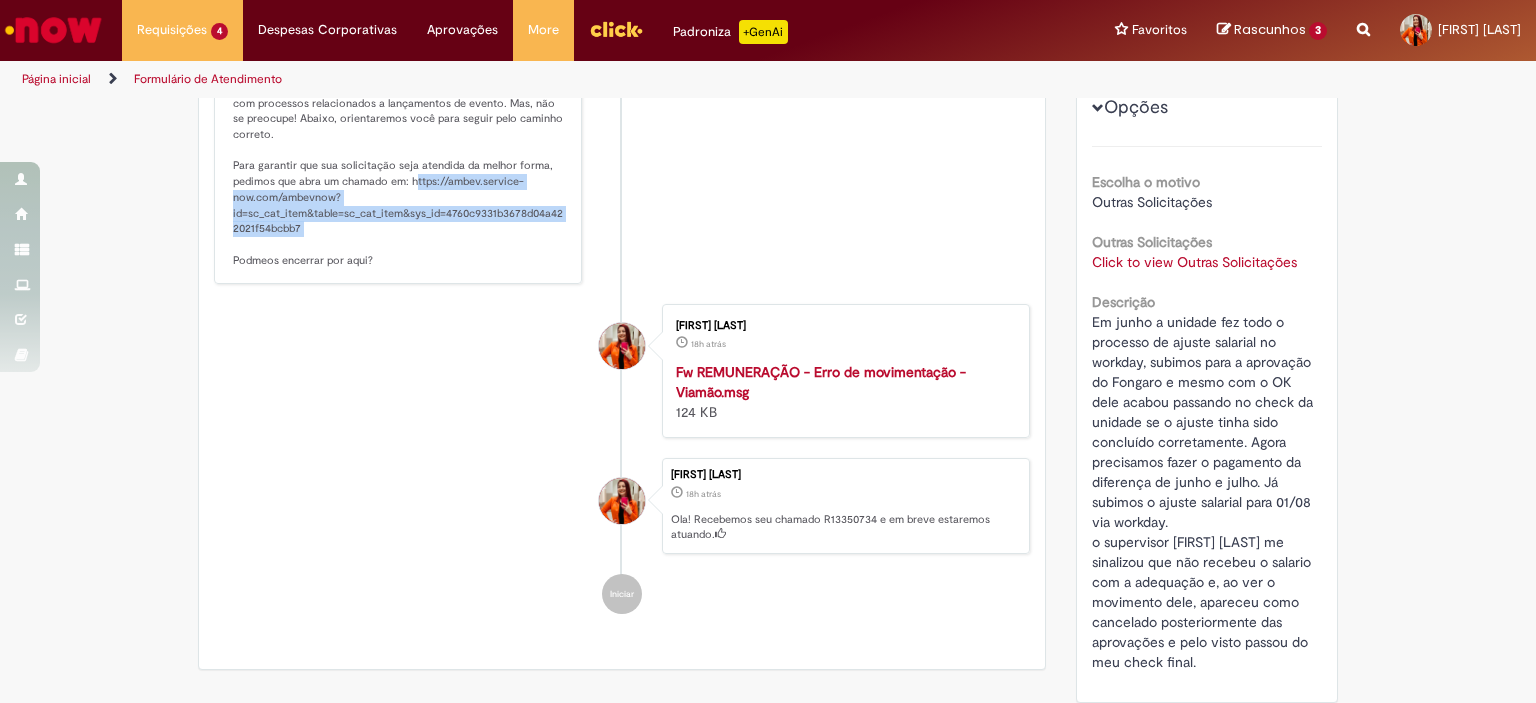 click on "Click to view Outras Solicitações" at bounding box center (1194, 262) 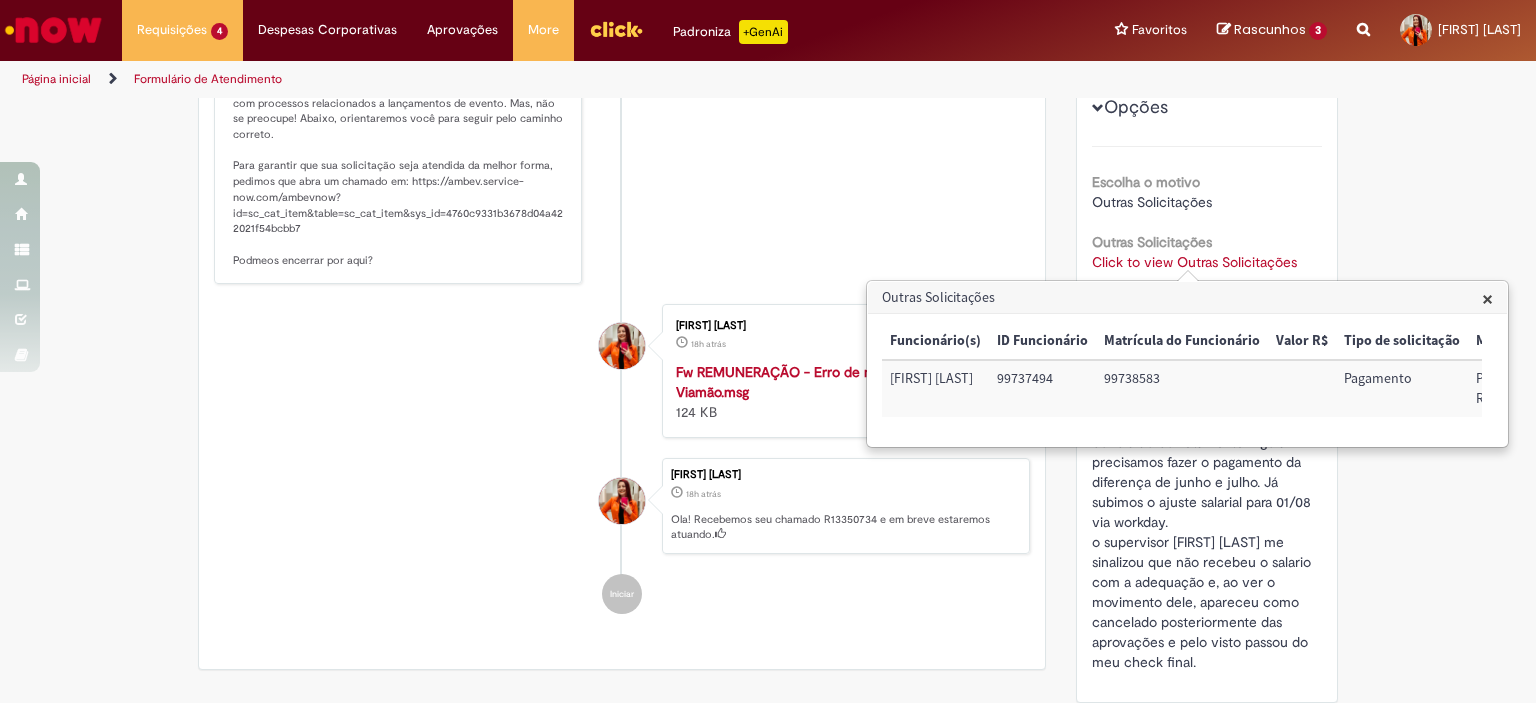 click on "Verificar Código de Barras
Aguardando Aprovação
Aguardando atendimento
Em Atendimento   Clique para exibir         Pendente solicitante
Validação
Concluído
Lançamento de Eventos na Folha de Pagamento
Enviar
KV
[FIRST] [LAST]
17h atrás 17 horas atrás     Comentários adicionais" at bounding box center [768, 315] 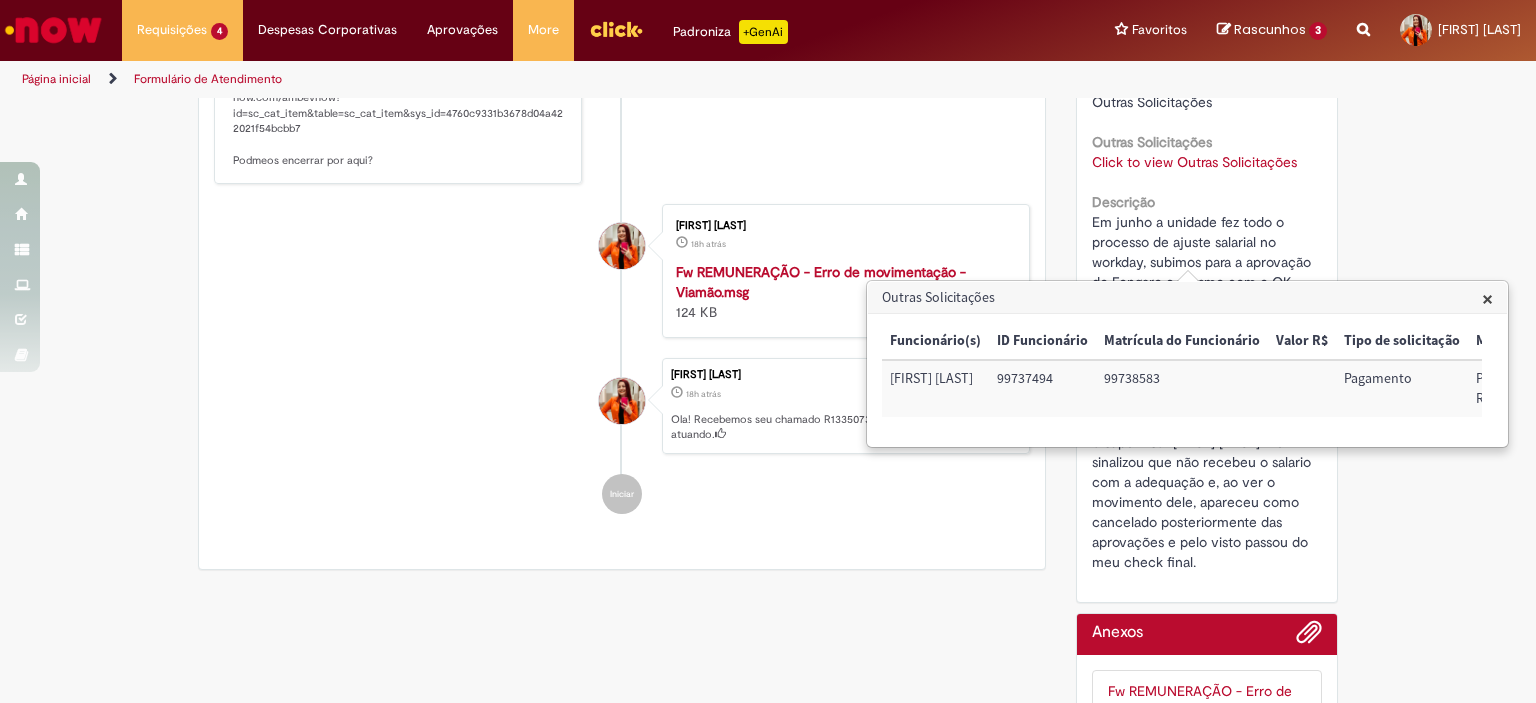 click on "Em junho a unidade fez todo o processo de ajuste salarial no workday, subimos para a aprovação do Fongaro e mesmo com o OK dele acabou passando no check da unidade se o ajuste tinha sido concluído corretamente. Agora precisamos fazer o pagamento da diferença de junho e julho. Já subimos o ajuste salarial para 01/08 via workday.
o supervisor [FIRST] [LAST] me sinalizou que não recebeu o salario com a adequação e, ao ver o movimento dele, apareceu como cancelado posteriormente das aprovações e pelo visto passou do meu check final." at bounding box center (1207, 392) 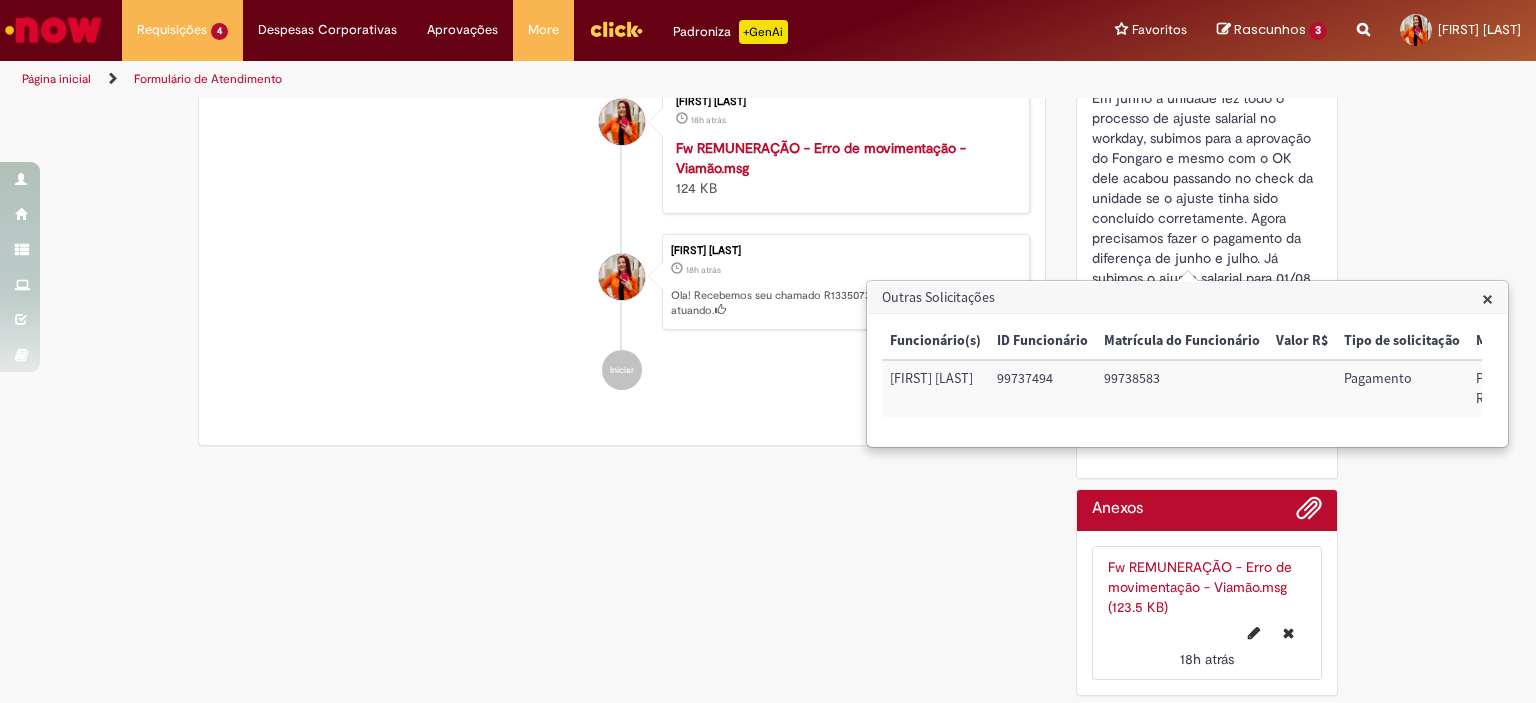click on "×" at bounding box center [1487, 298] 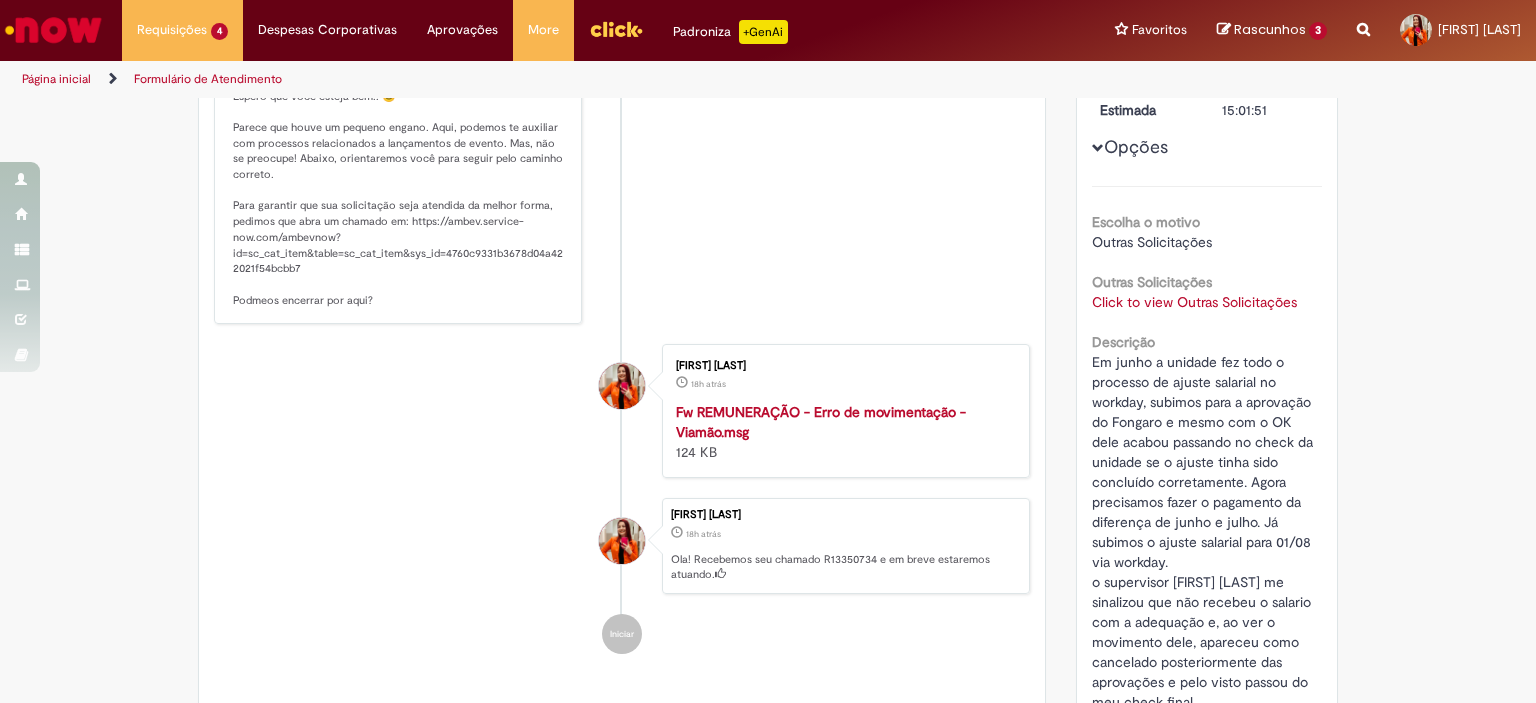 scroll, scrollTop: 560, scrollLeft: 0, axis: vertical 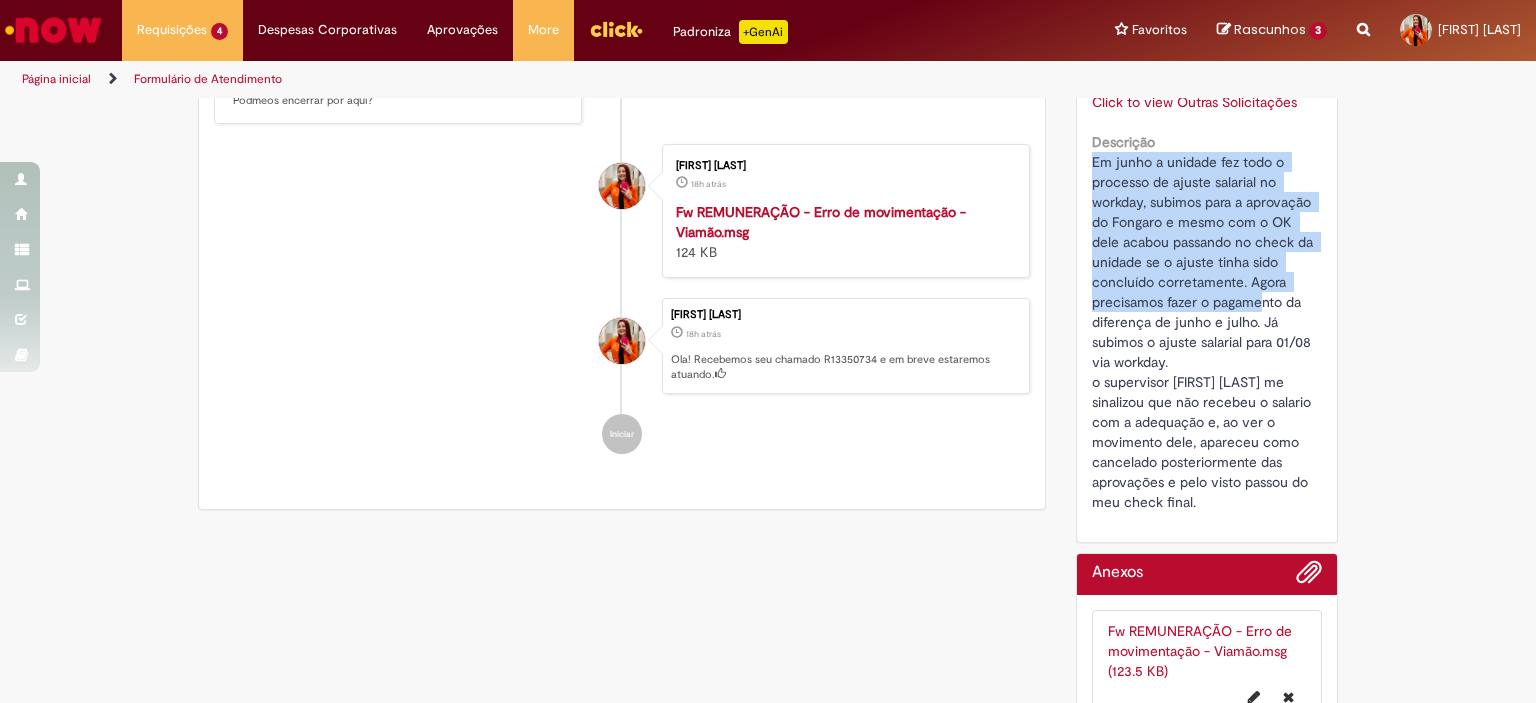 drag, startPoint x: 1080, startPoint y: 157, endPoint x: 1254, endPoint y: 305, distance: 228.42941 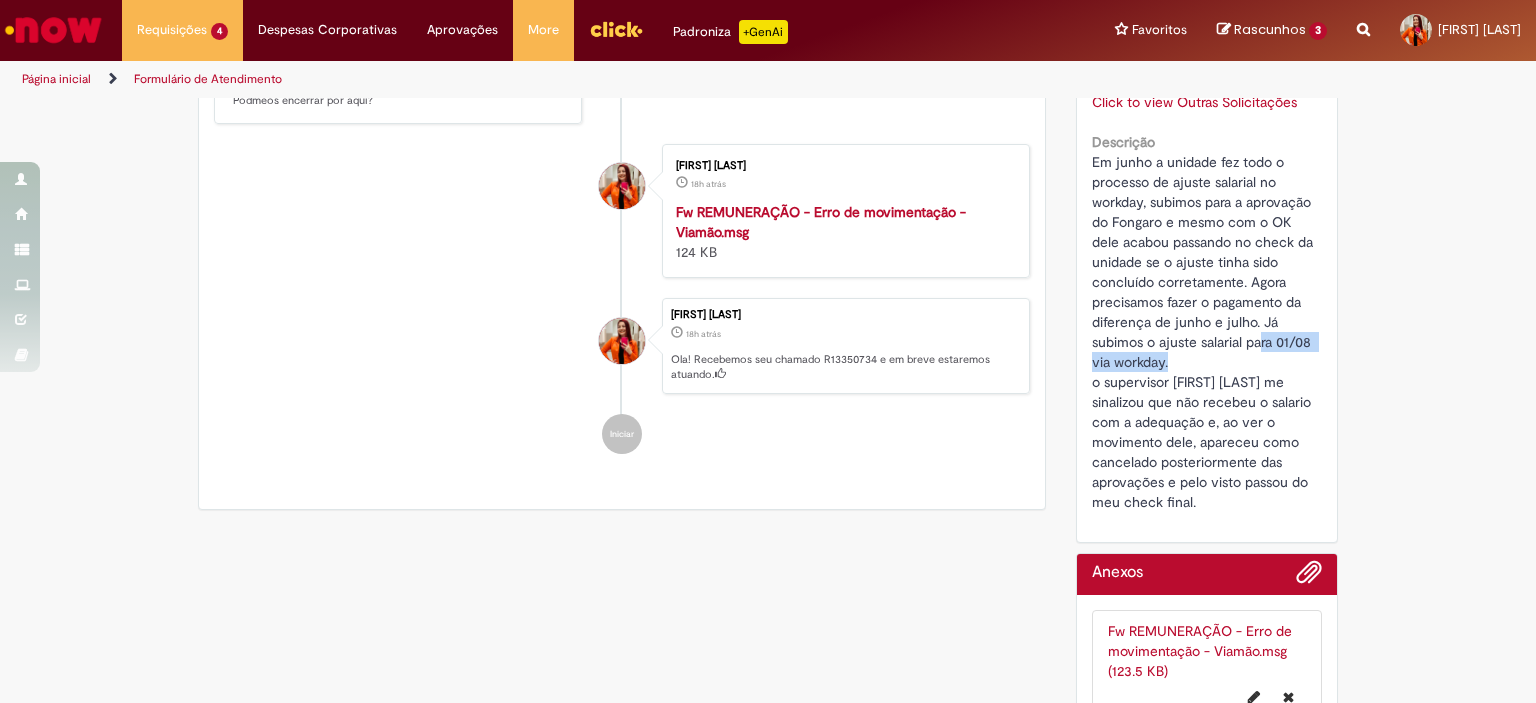 drag, startPoint x: 1254, startPoint y: 335, endPoint x: 1283, endPoint y: 364, distance: 41.01219 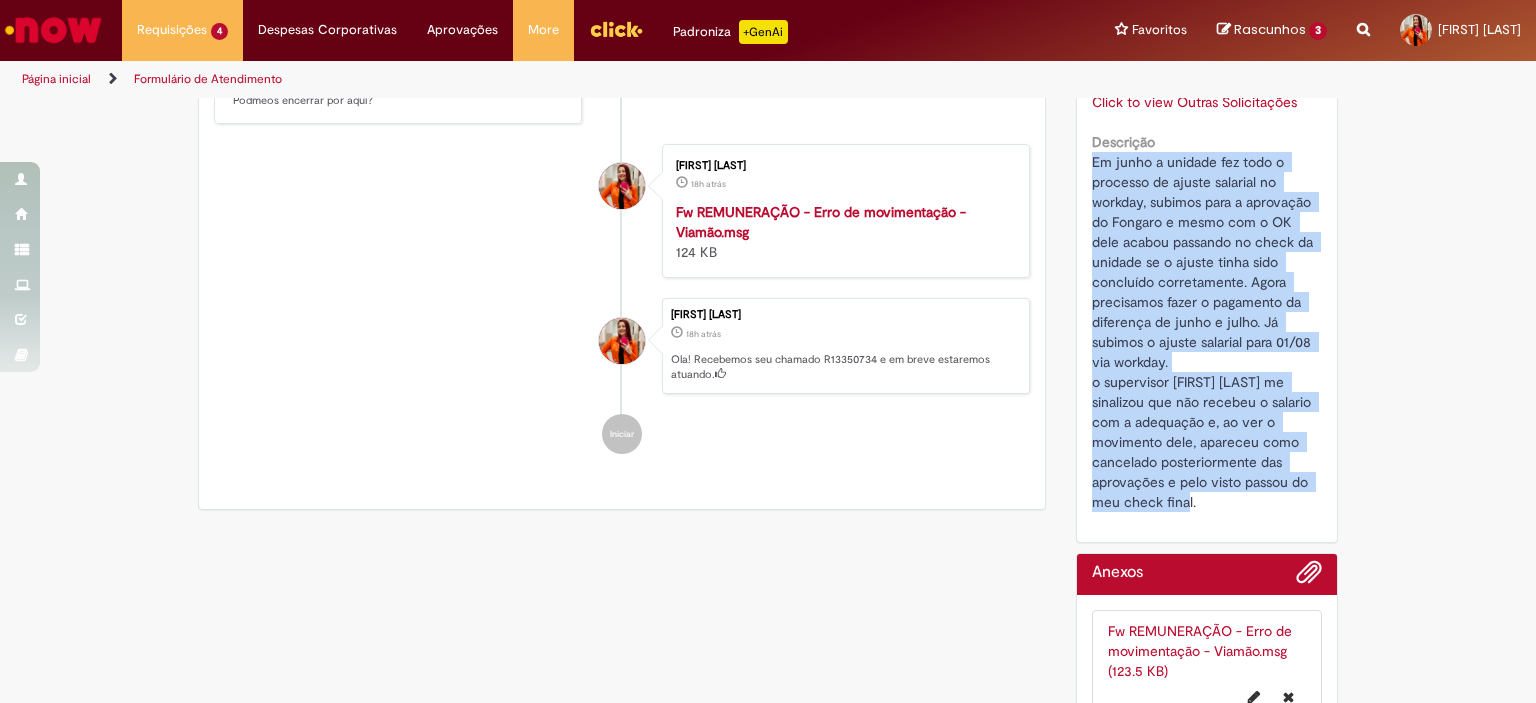 drag, startPoint x: 1216, startPoint y: 508, endPoint x: 1076, endPoint y: 160, distance: 375.10532 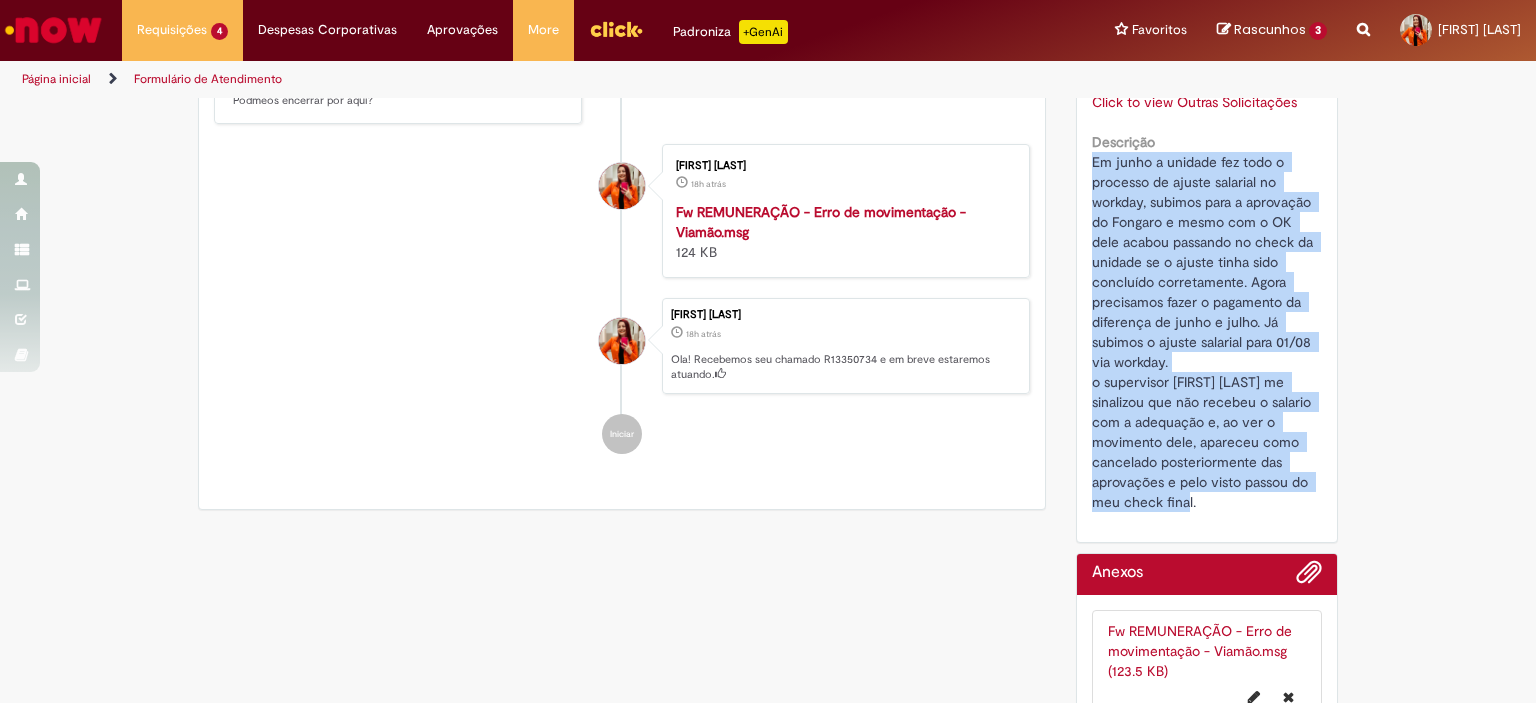 scroll, scrollTop: 624, scrollLeft: 0, axis: vertical 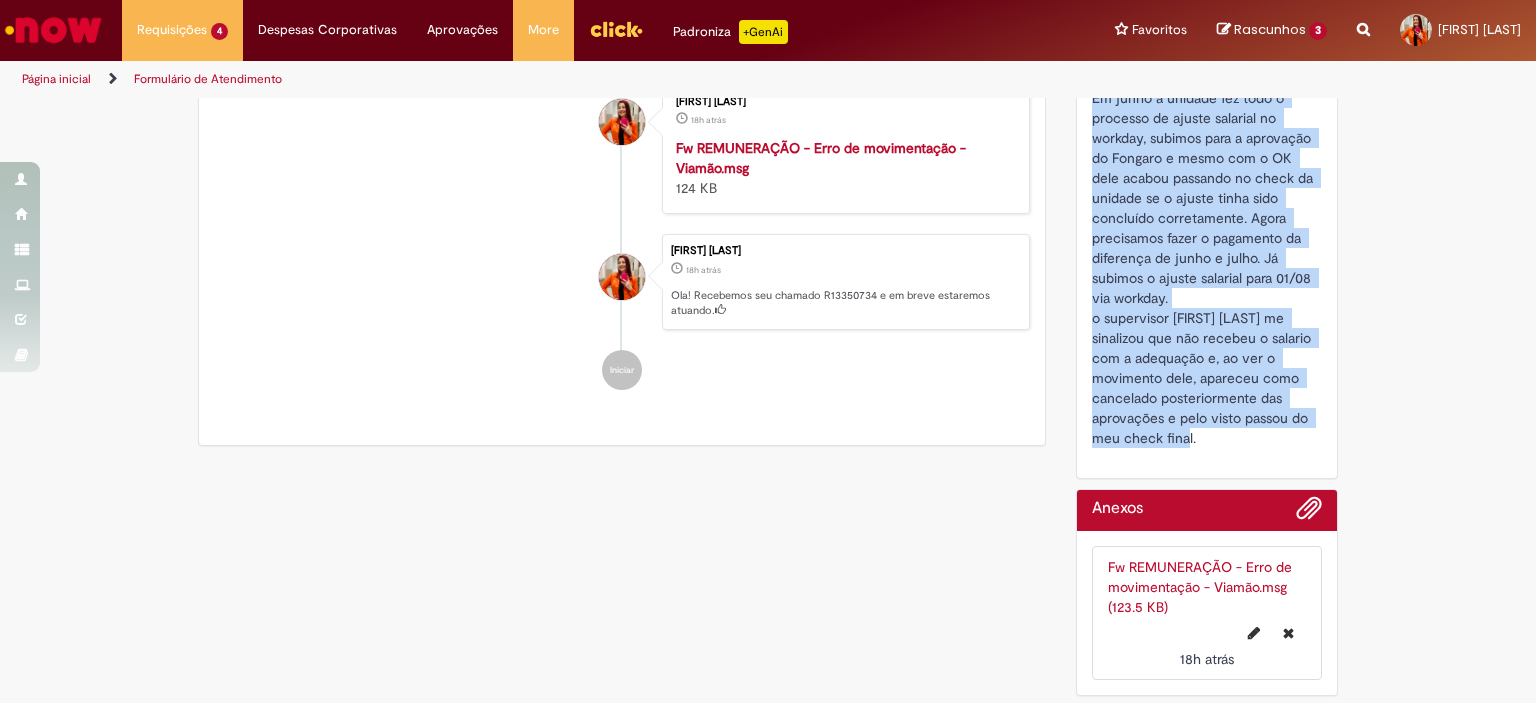 click on "Fw REMUNERAÇÃO - Erro de movimentação - Viamão.msg (123.5 KB)" at bounding box center (1200, 587) 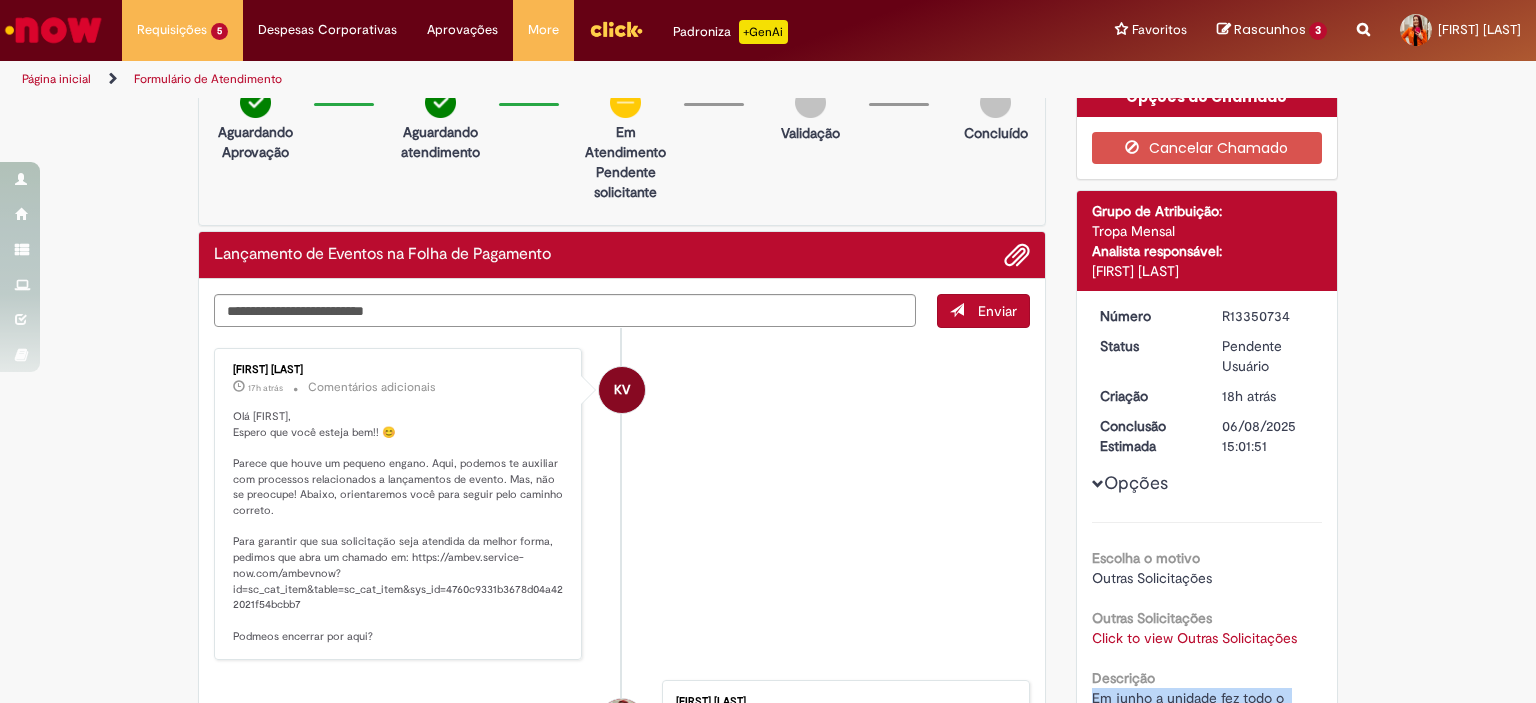 scroll, scrollTop: 0, scrollLeft: 0, axis: both 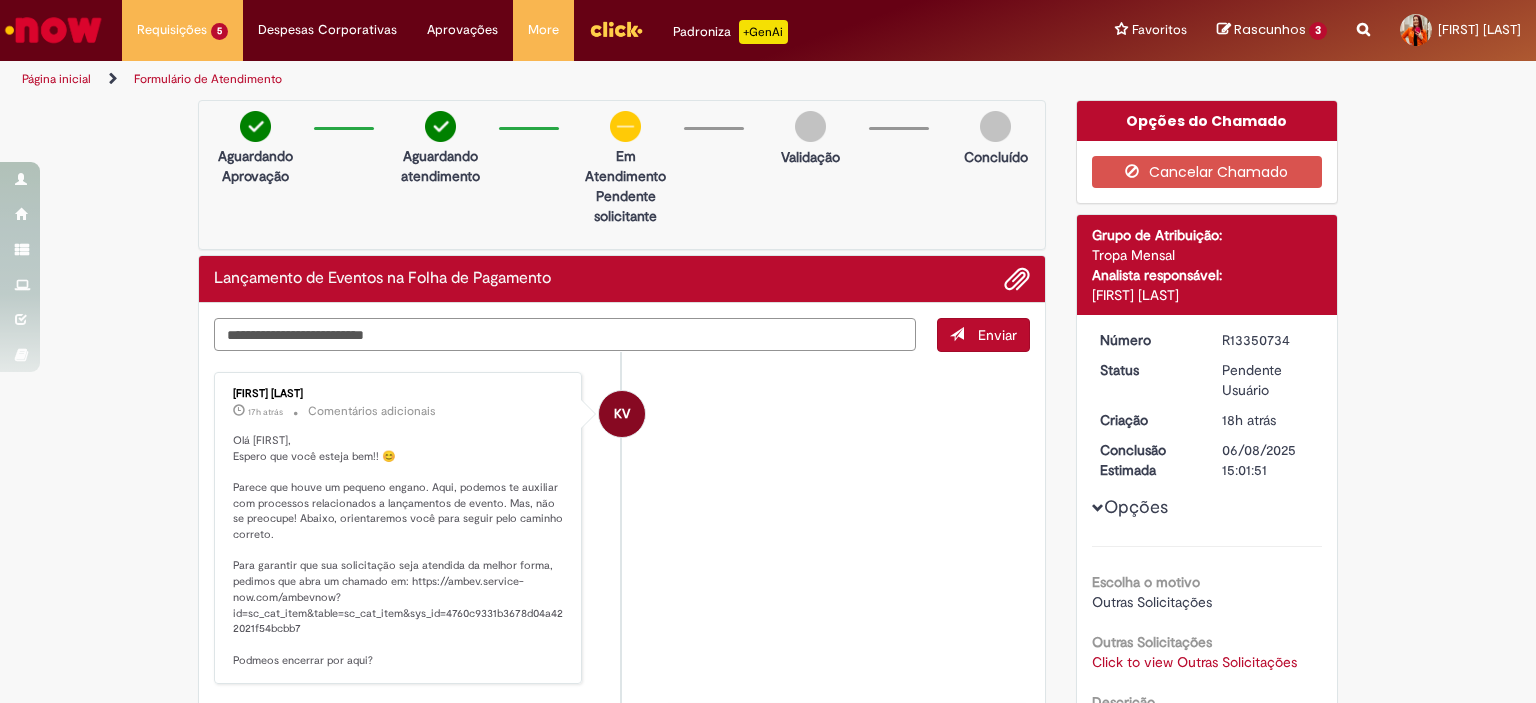click at bounding box center [565, 335] 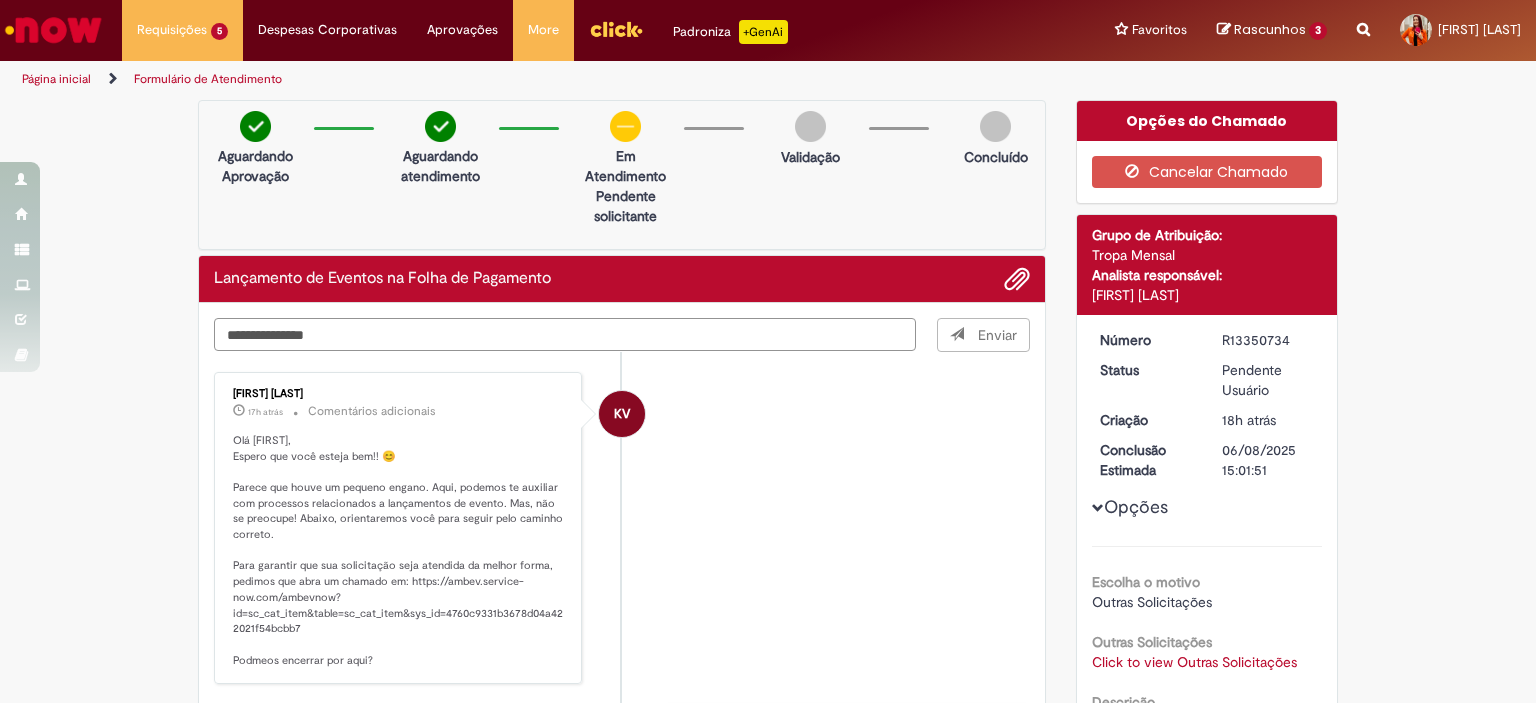 type on "**********" 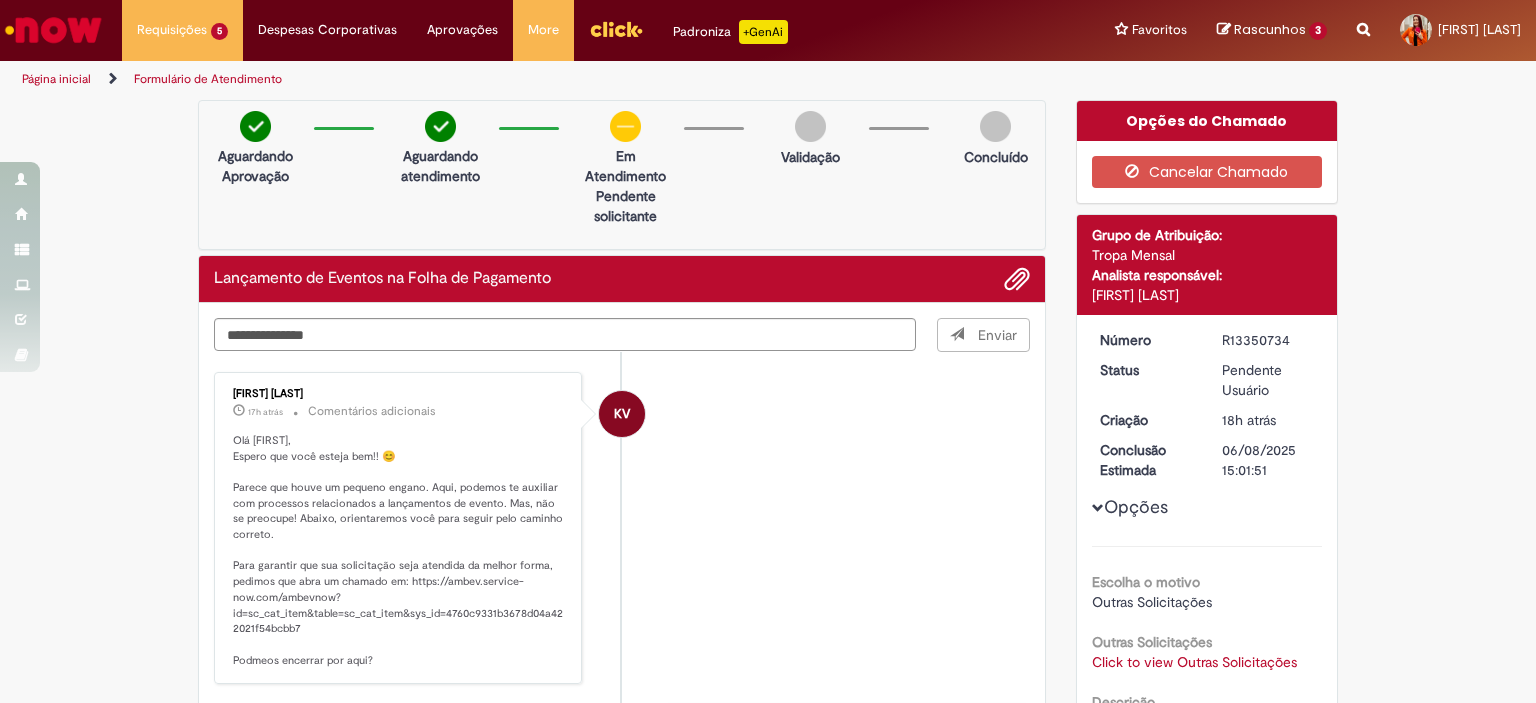 type 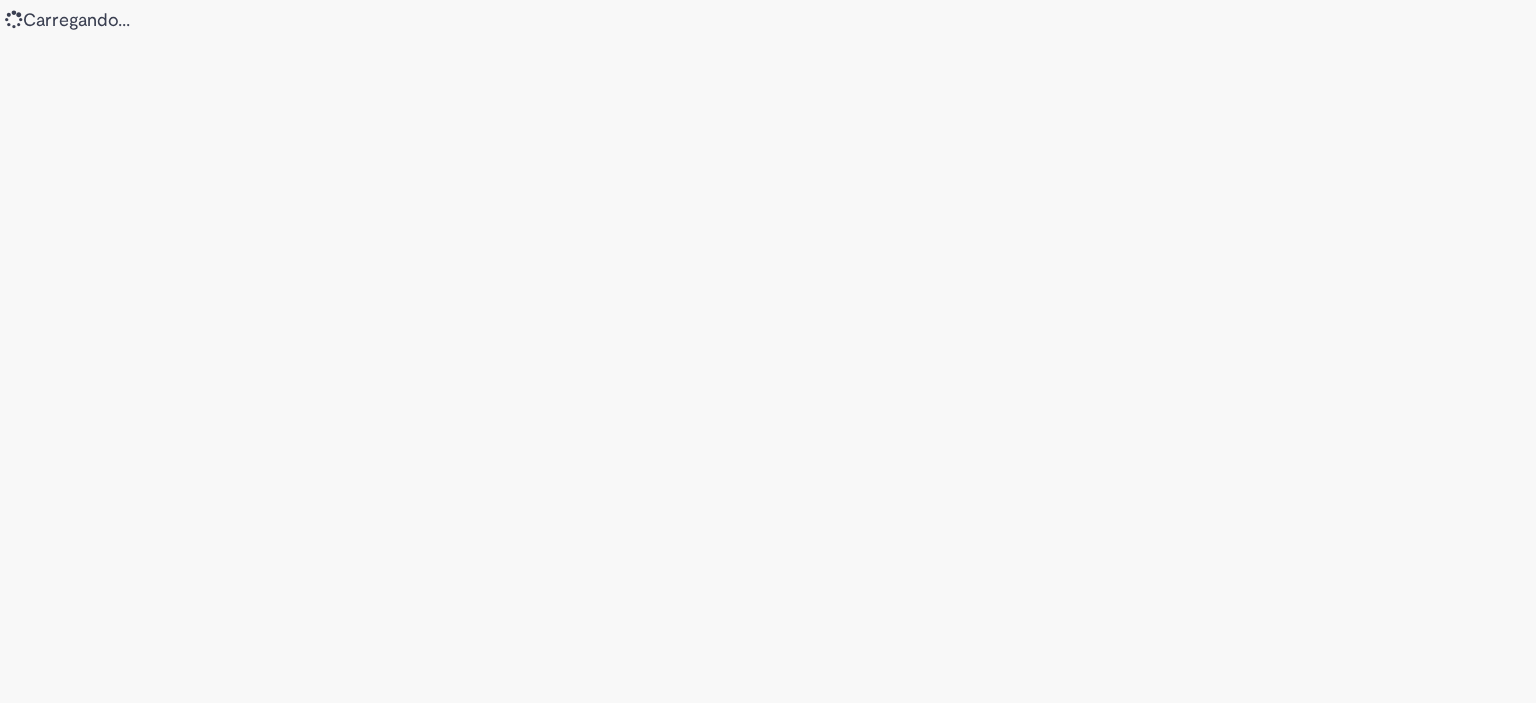 scroll, scrollTop: 0, scrollLeft: 0, axis: both 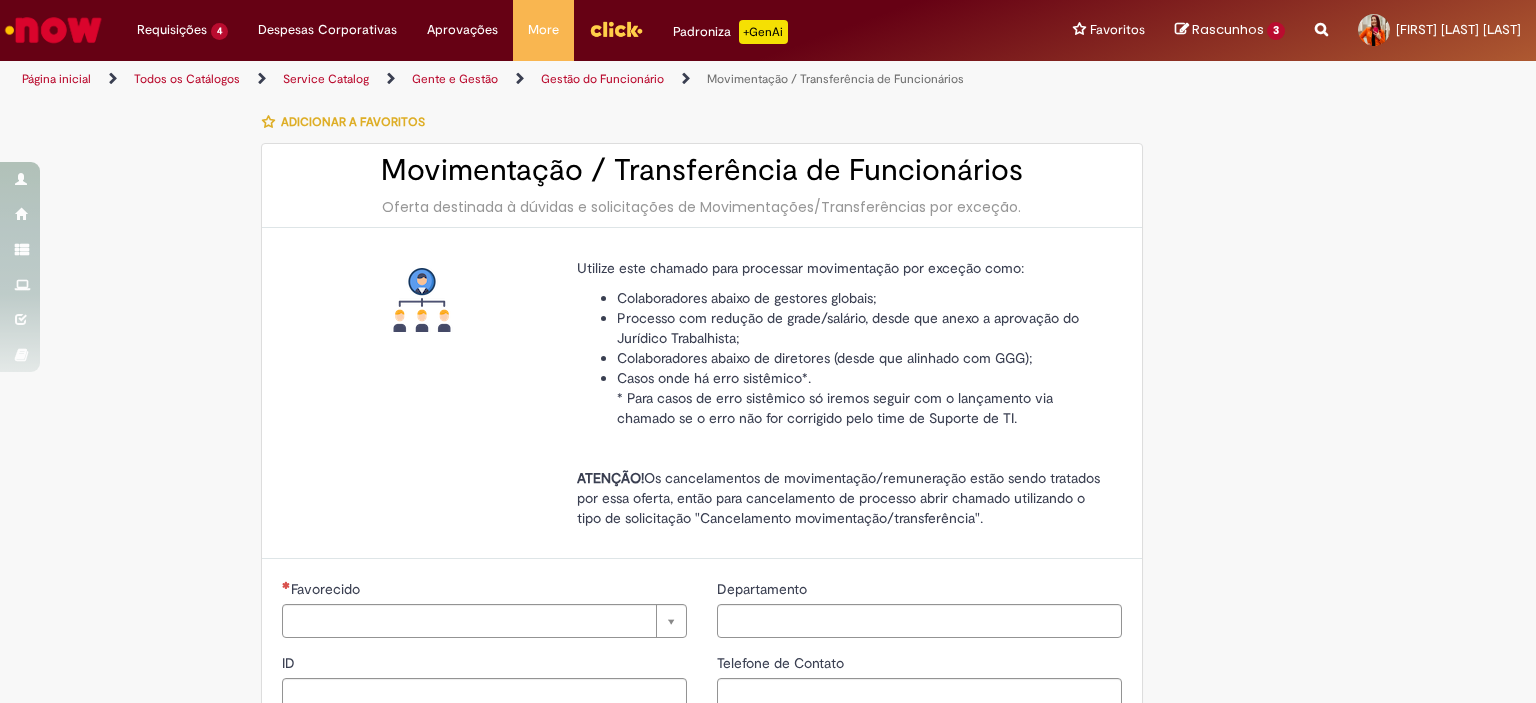 type on "********" 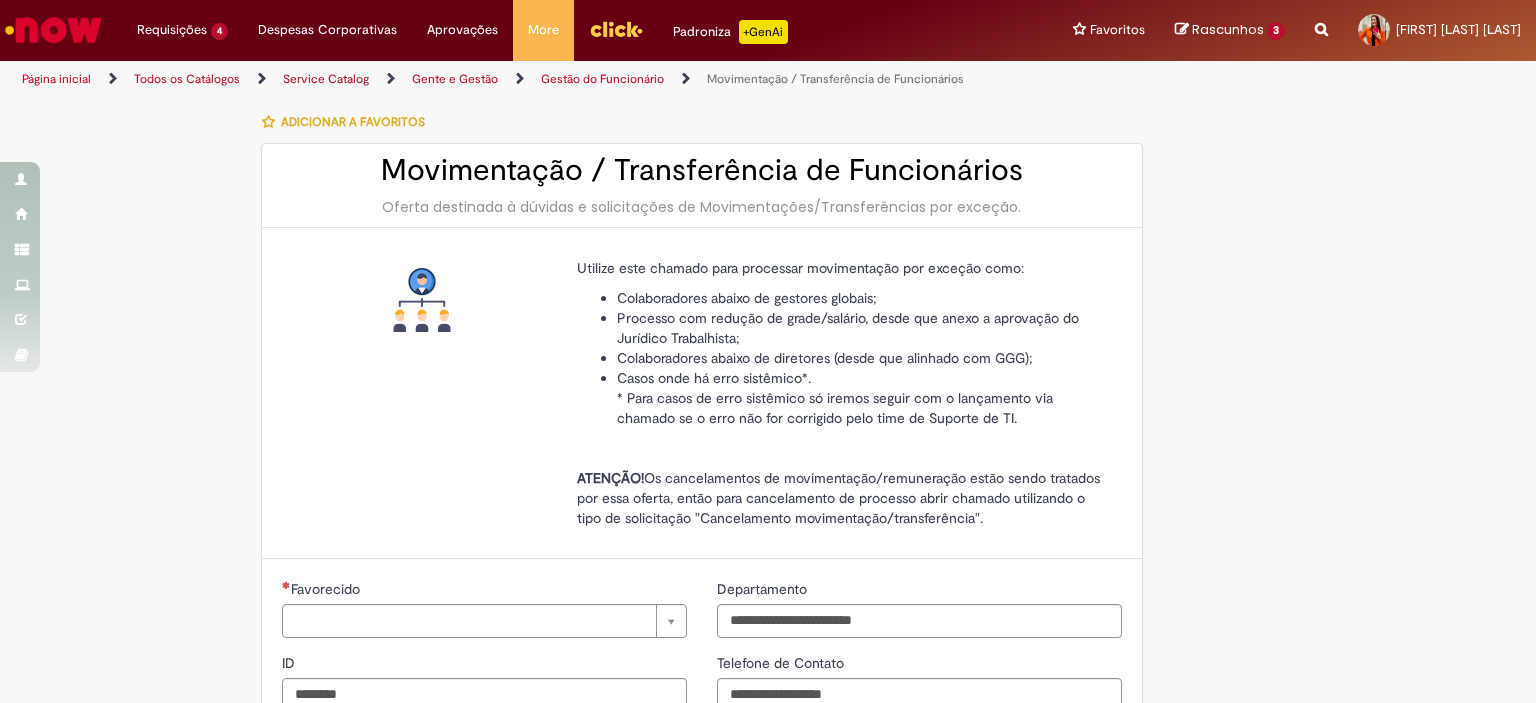 type on "****" 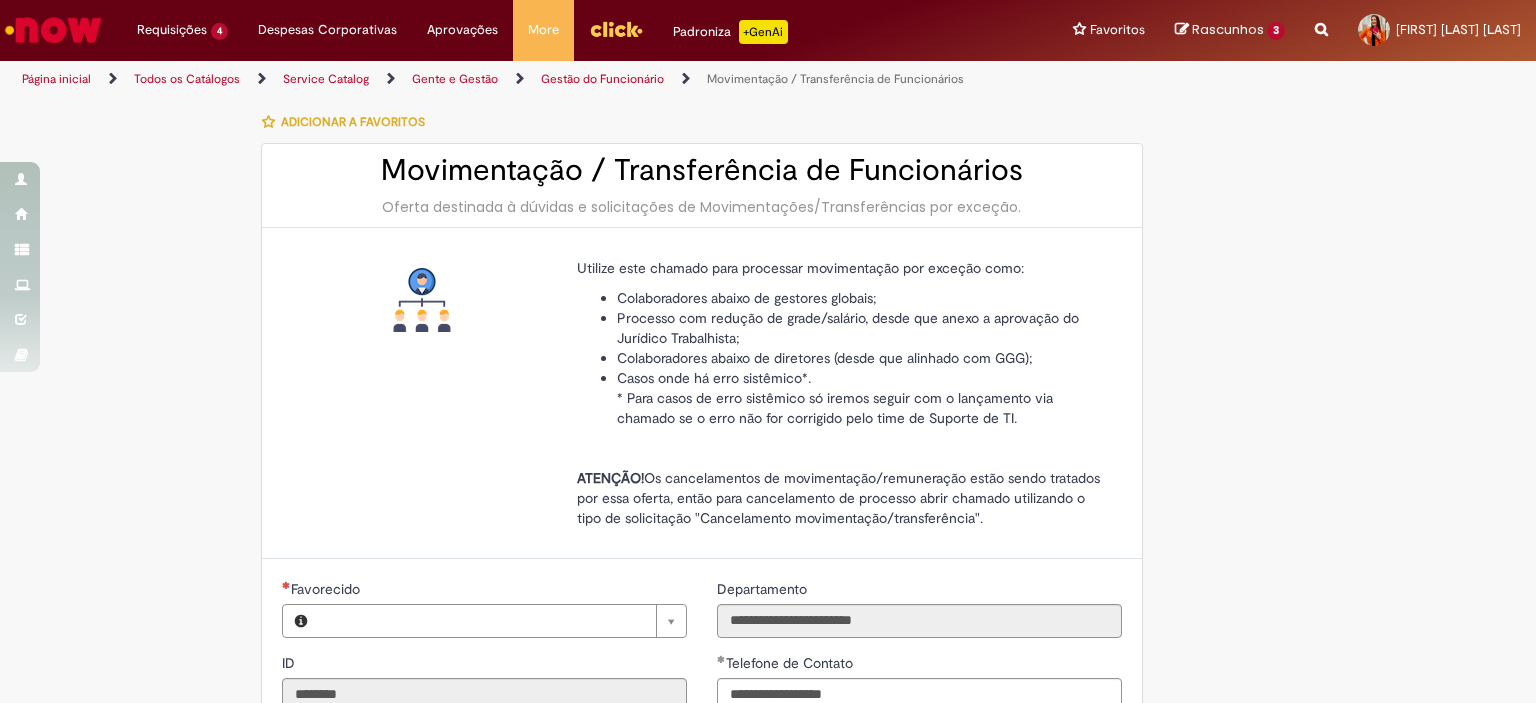 type on "**********" 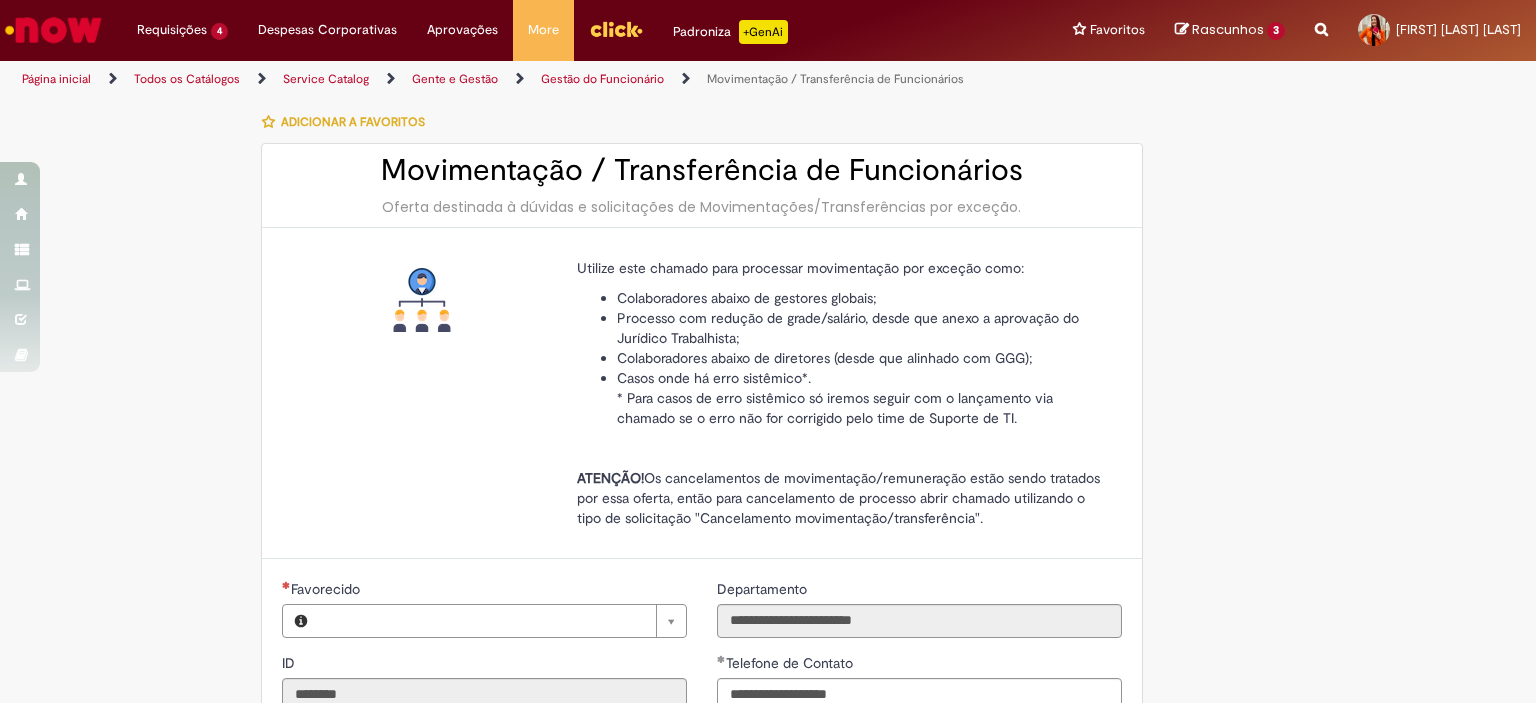 type on "**********" 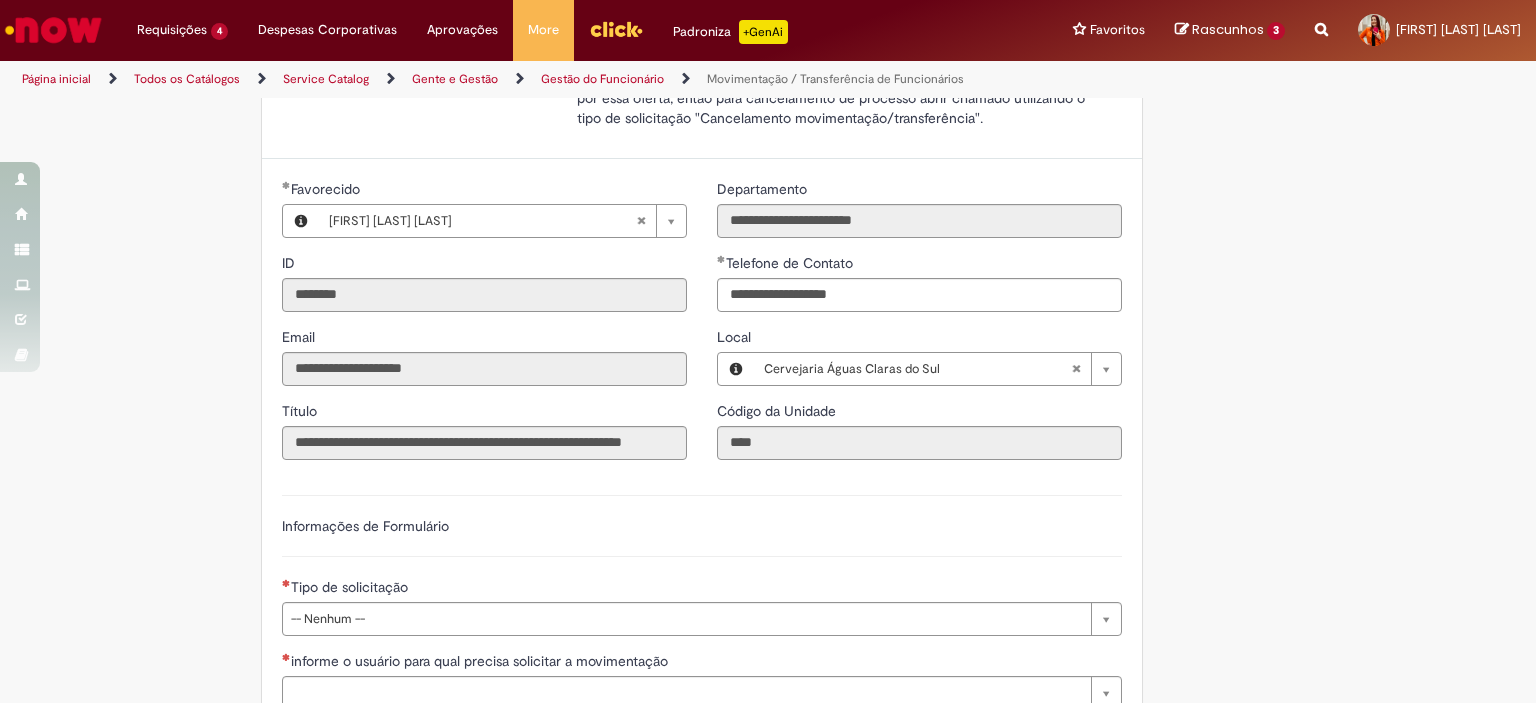 scroll, scrollTop: 800, scrollLeft: 0, axis: vertical 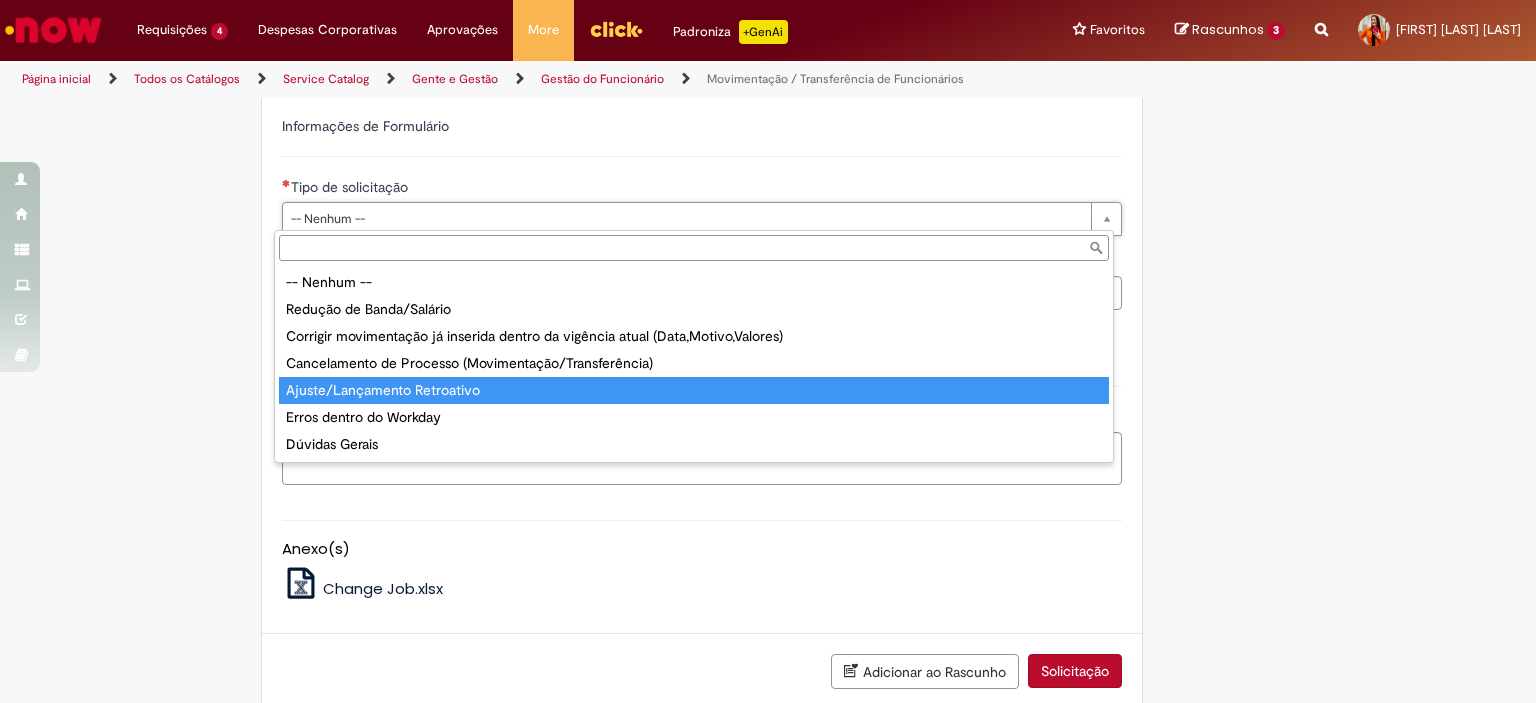 type on "**********" 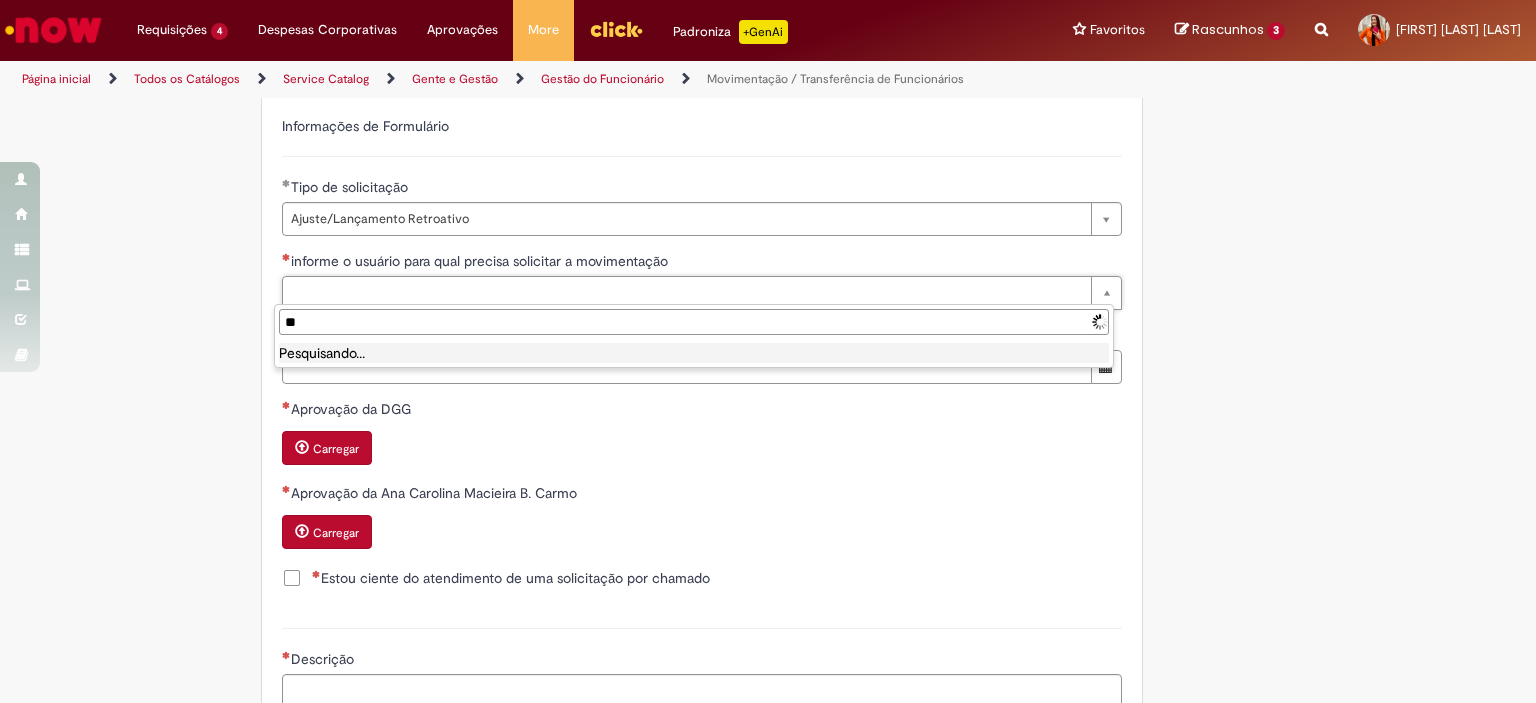 type on "*" 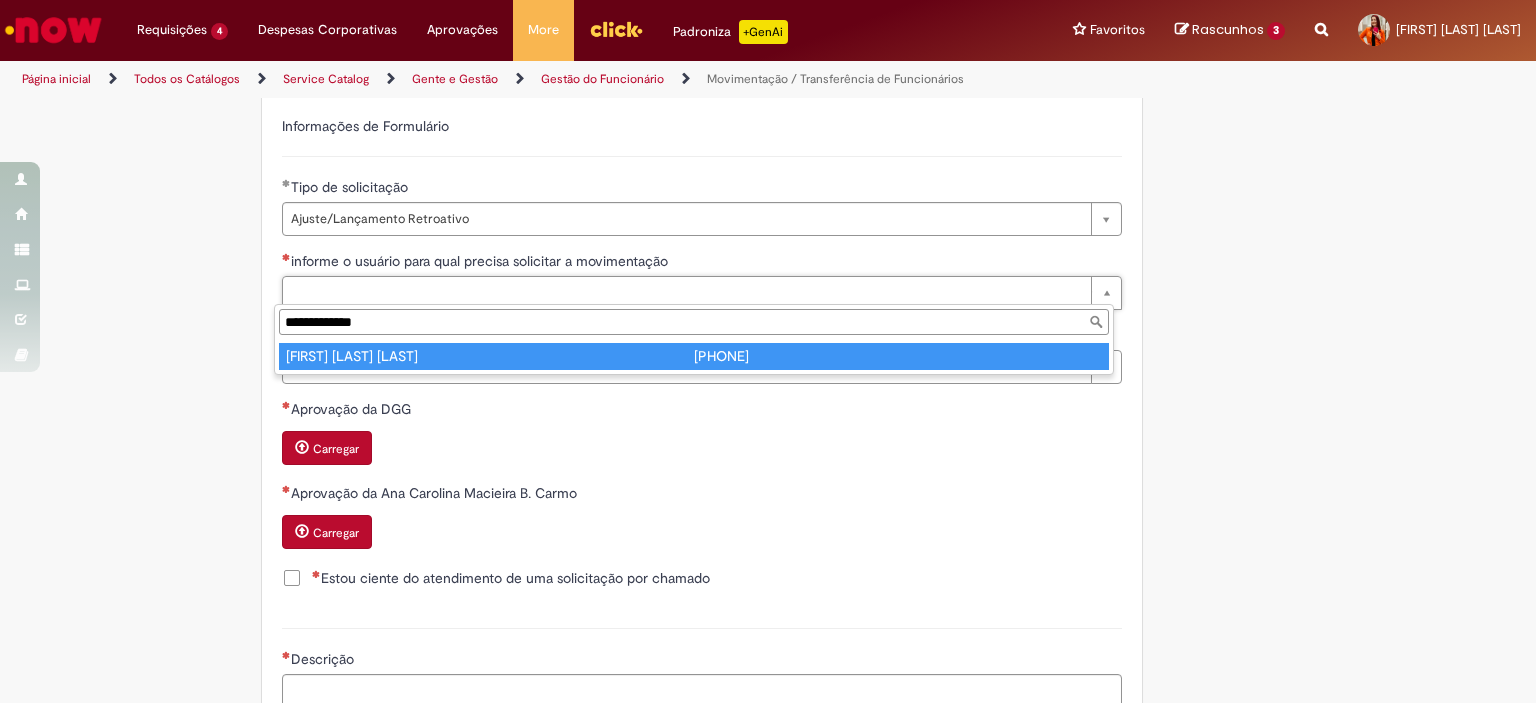 type on "**********" 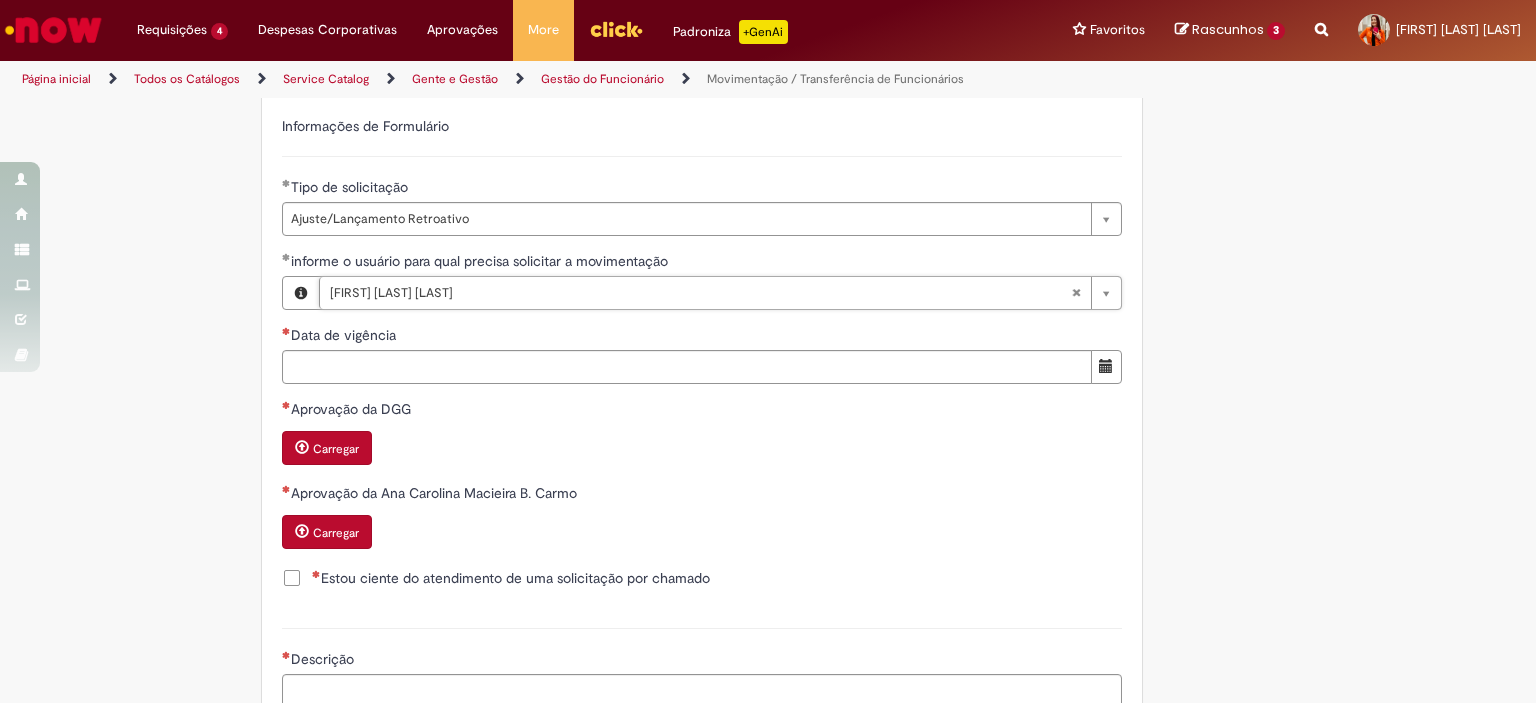 scroll, scrollTop: 1153, scrollLeft: 0, axis: vertical 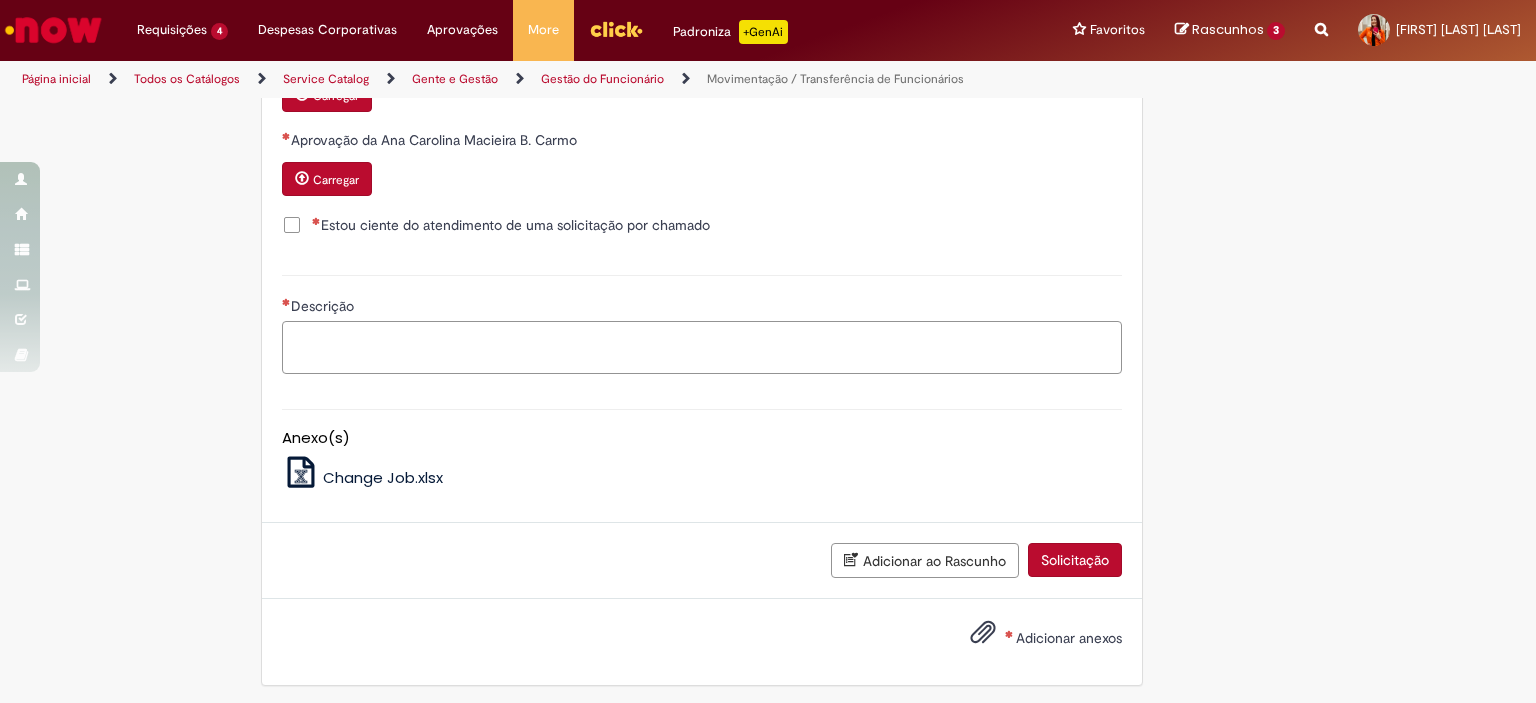 click on "Descrição" at bounding box center [702, 348] 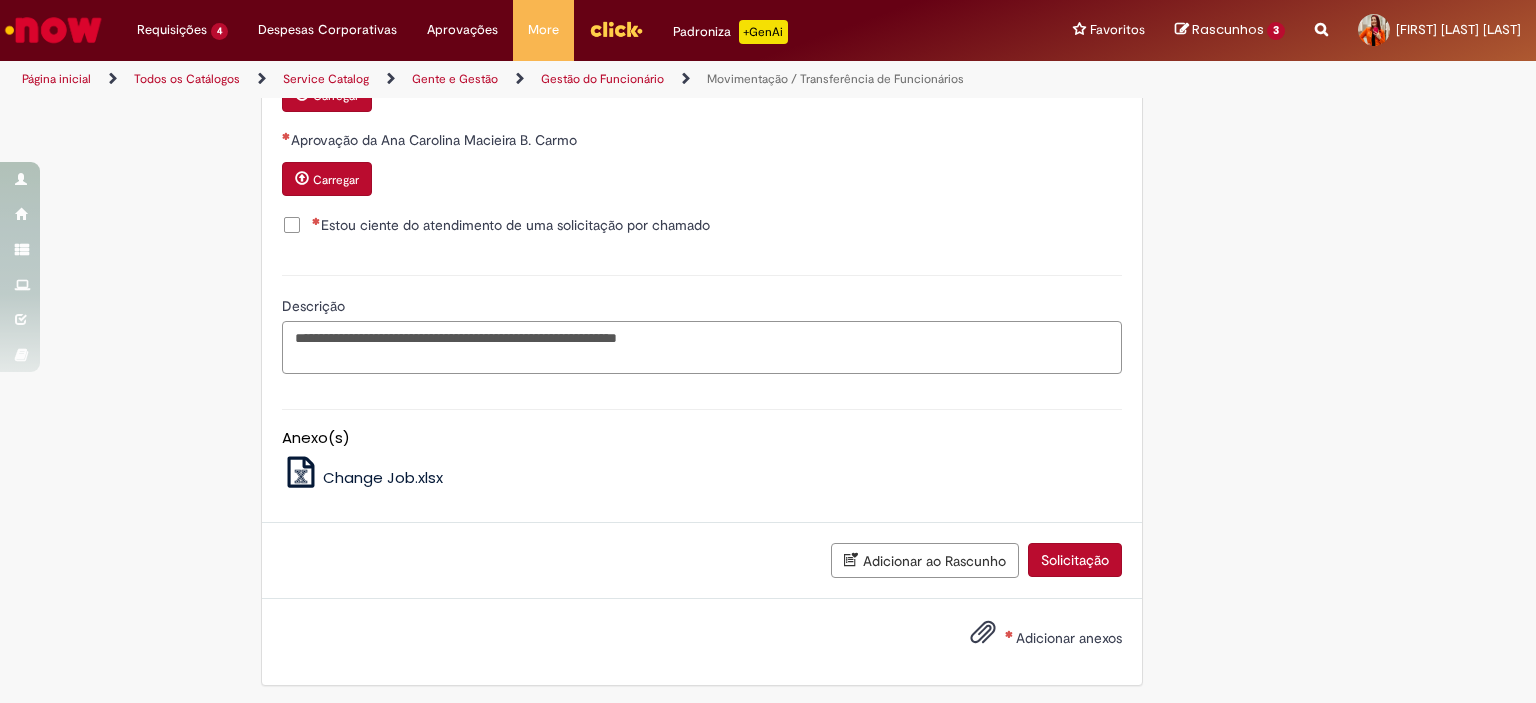 click on "**********" at bounding box center (702, 348) 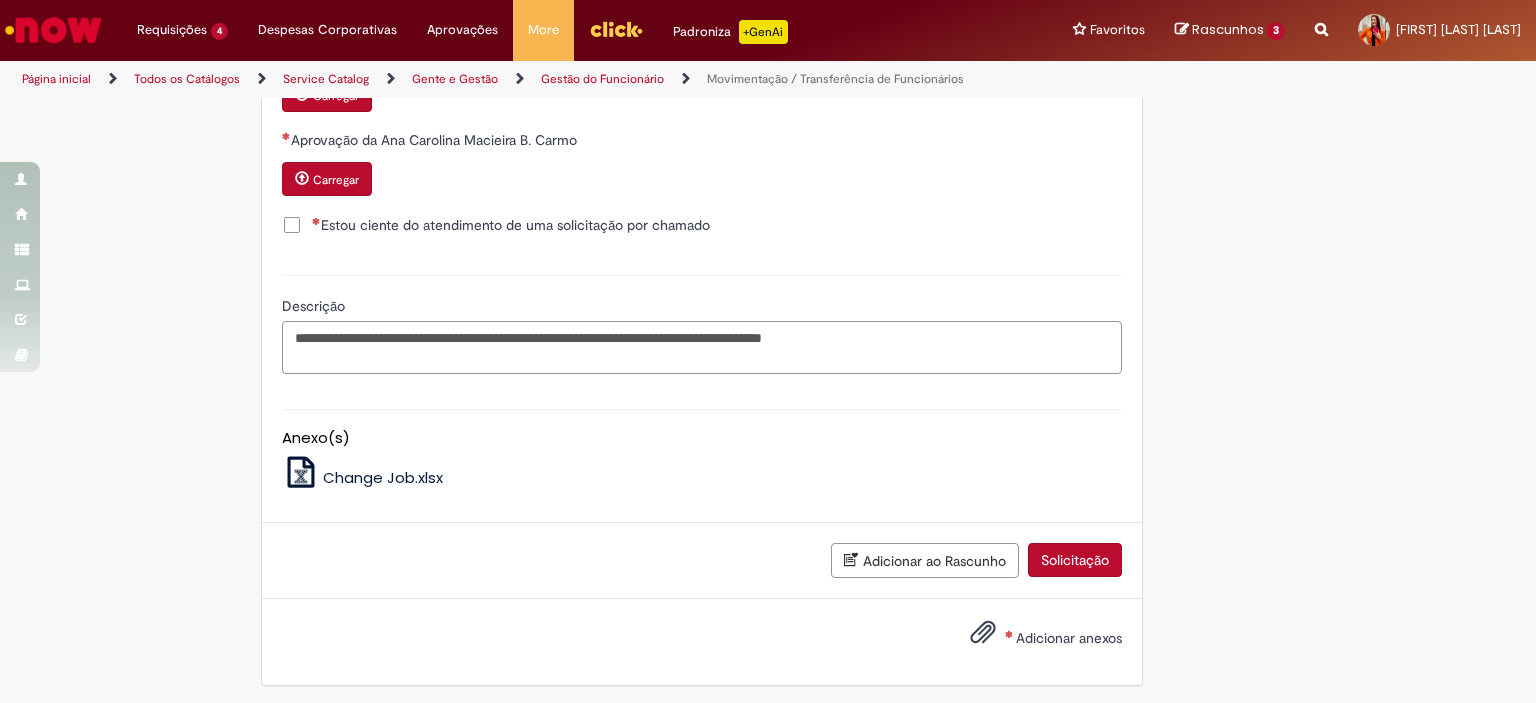 click on "**********" at bounding box center (702, 348) 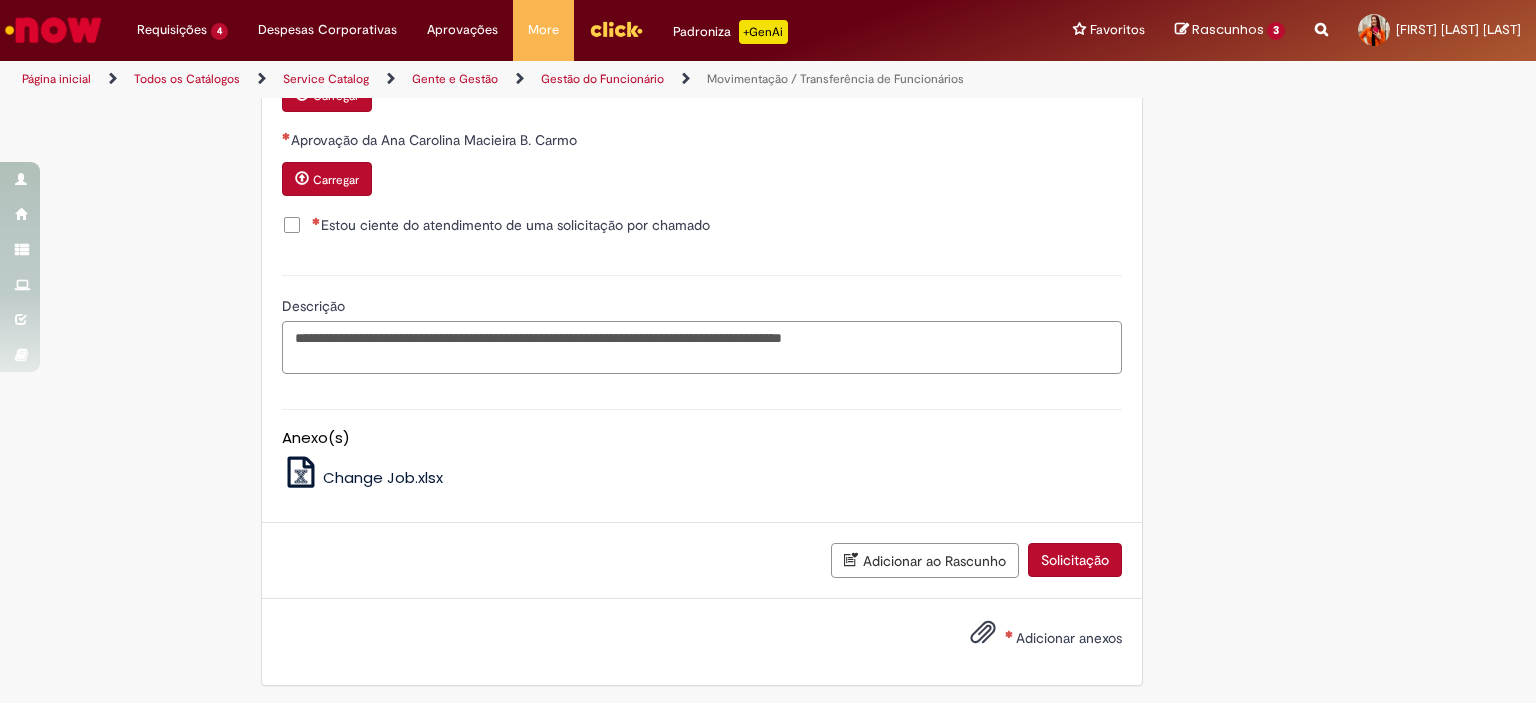 click on "**********" at bounding box center [702, 348] 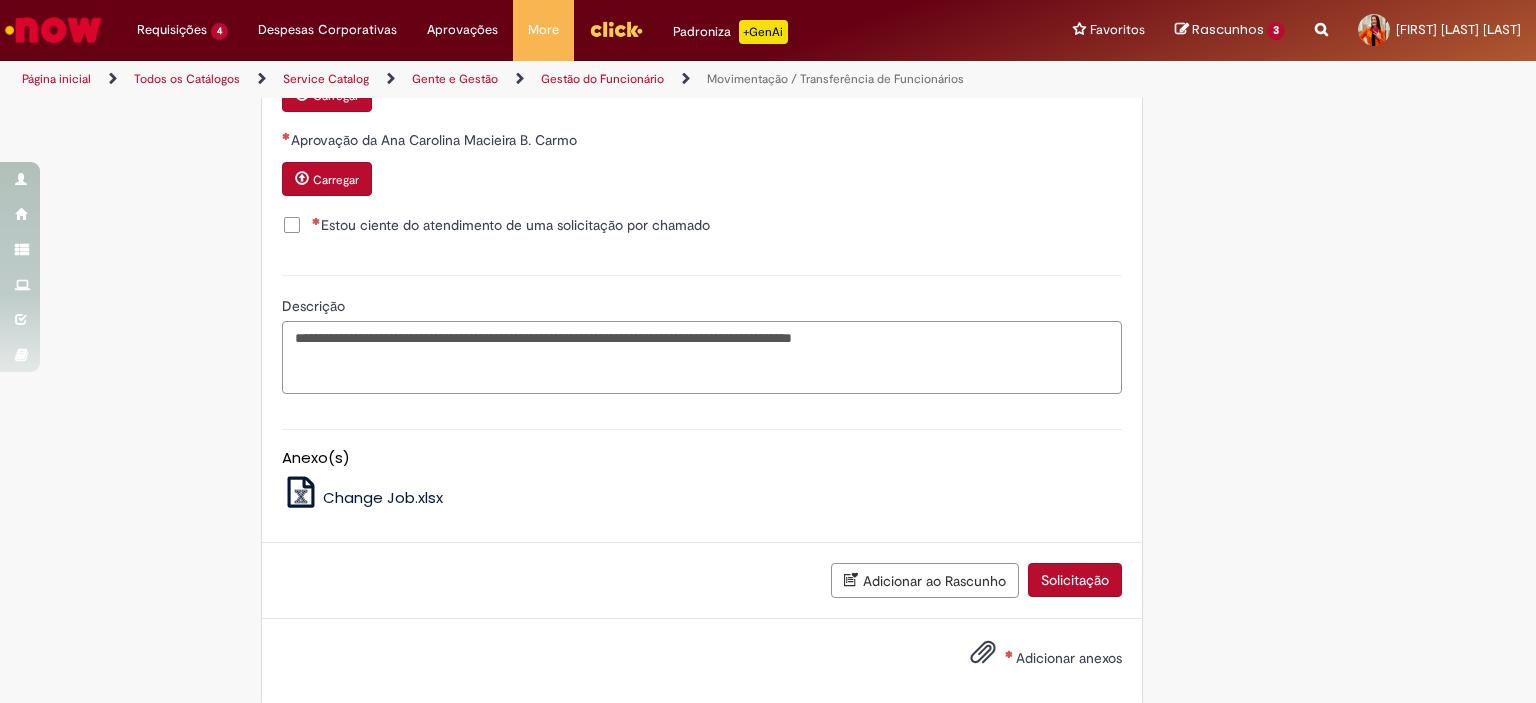 paste on "**********" 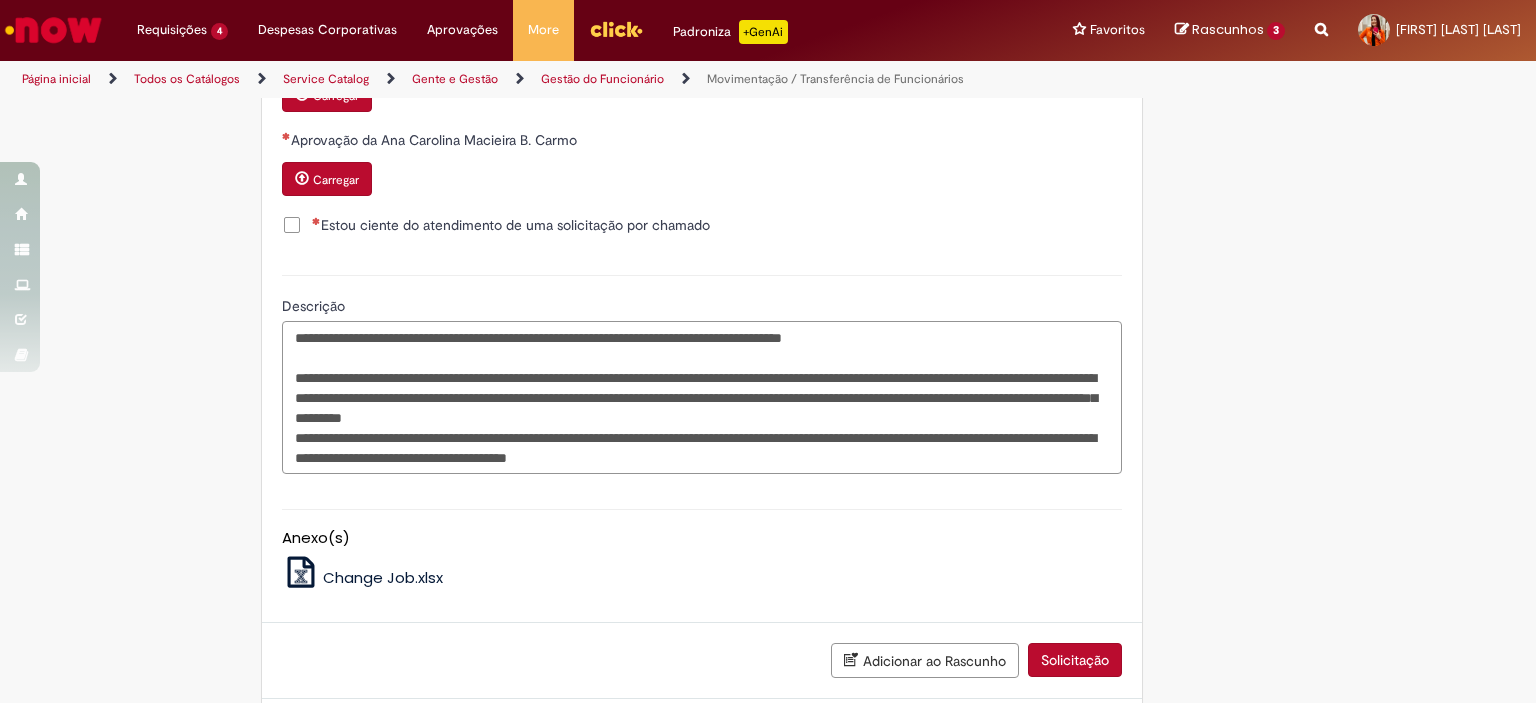 type on "**********" 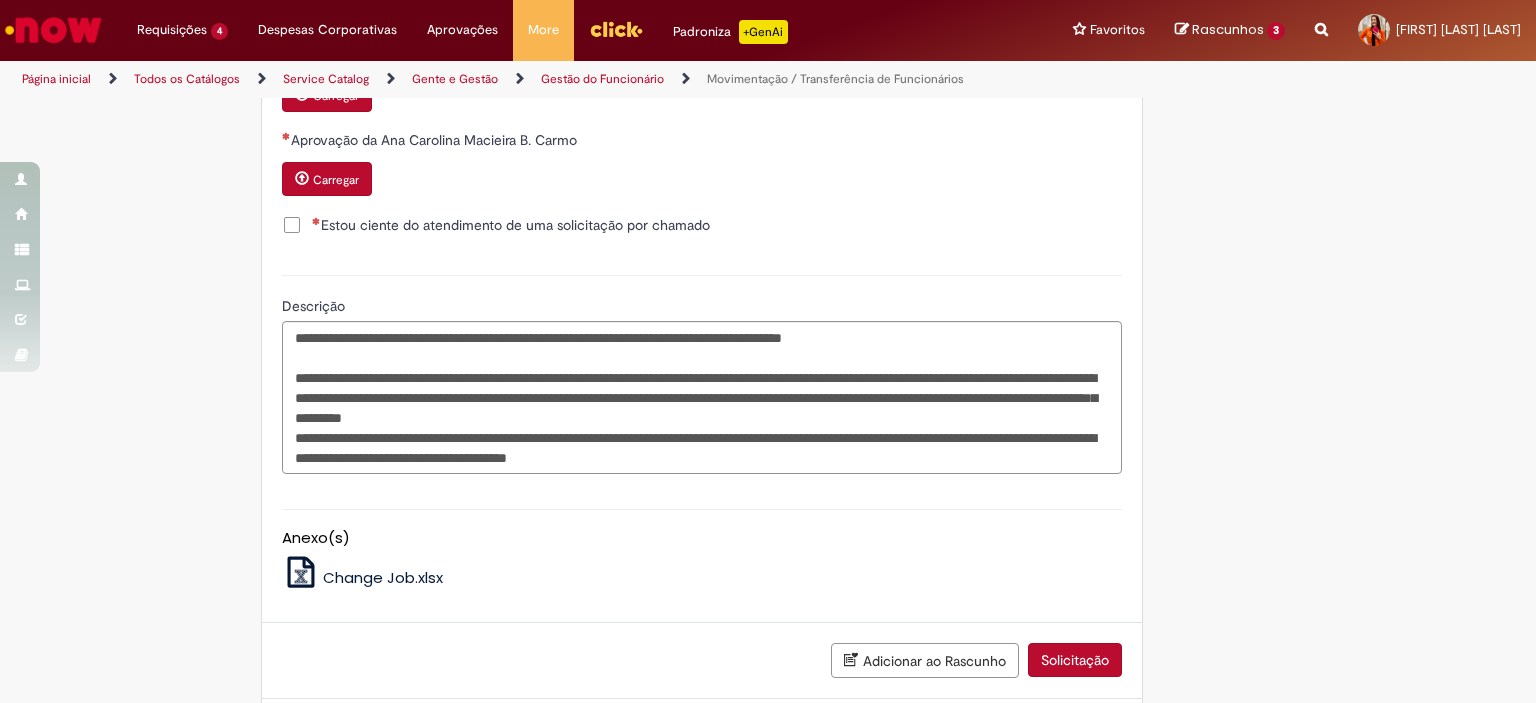 click on "Estou ciente do atendimento de uma solicitação por chamado" at bounding box center [511, 225] 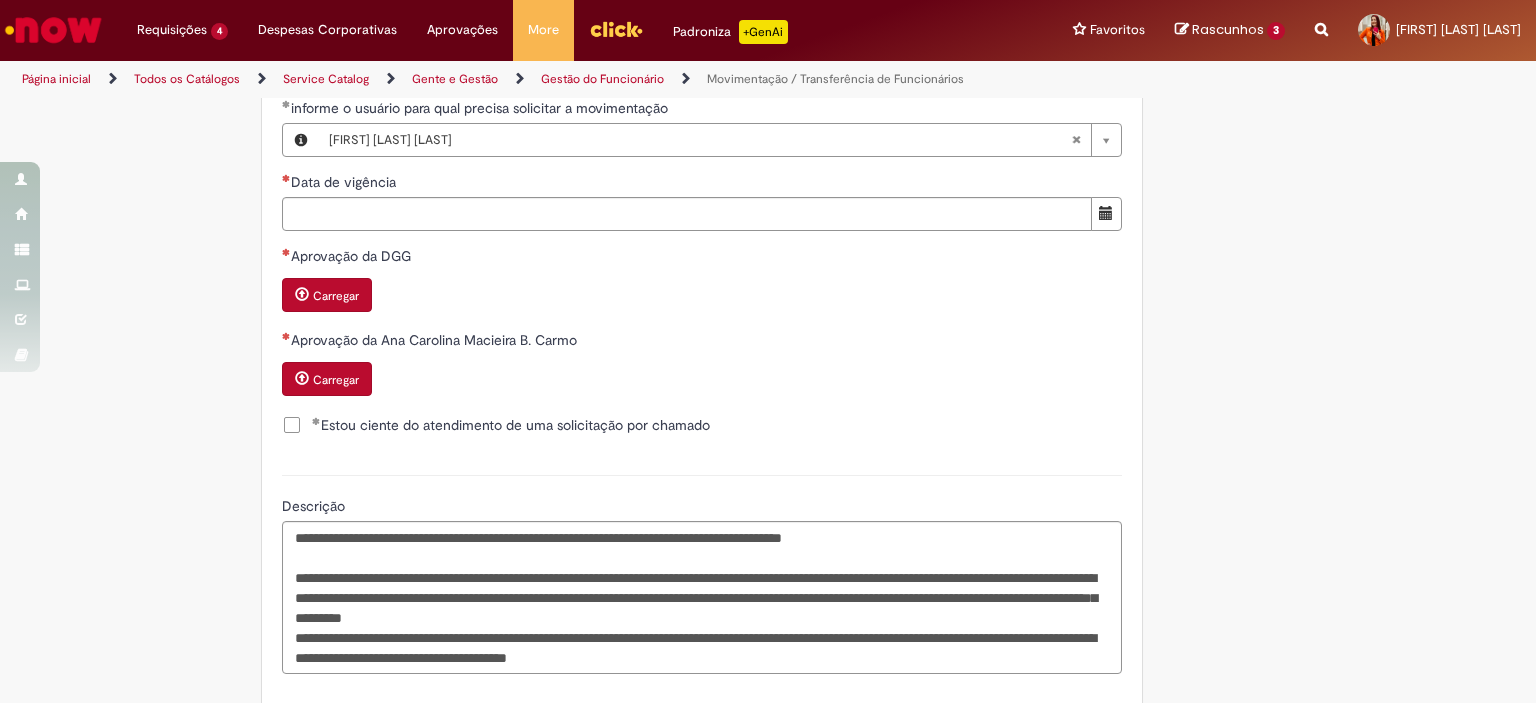 scroll, scrollTop: 853, scrollLeft: 0, axis: vertical 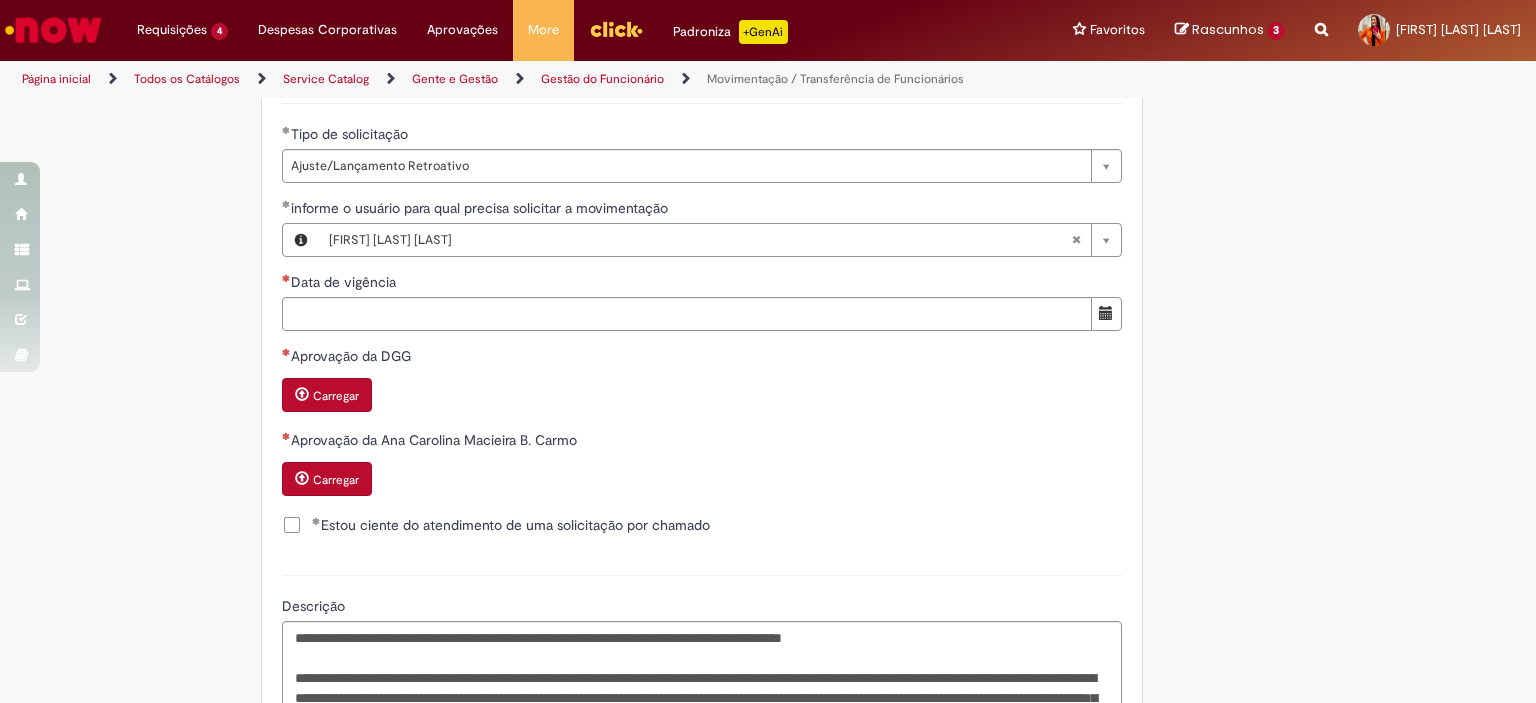 click on "Carregar" at bounding box center [336, 396] 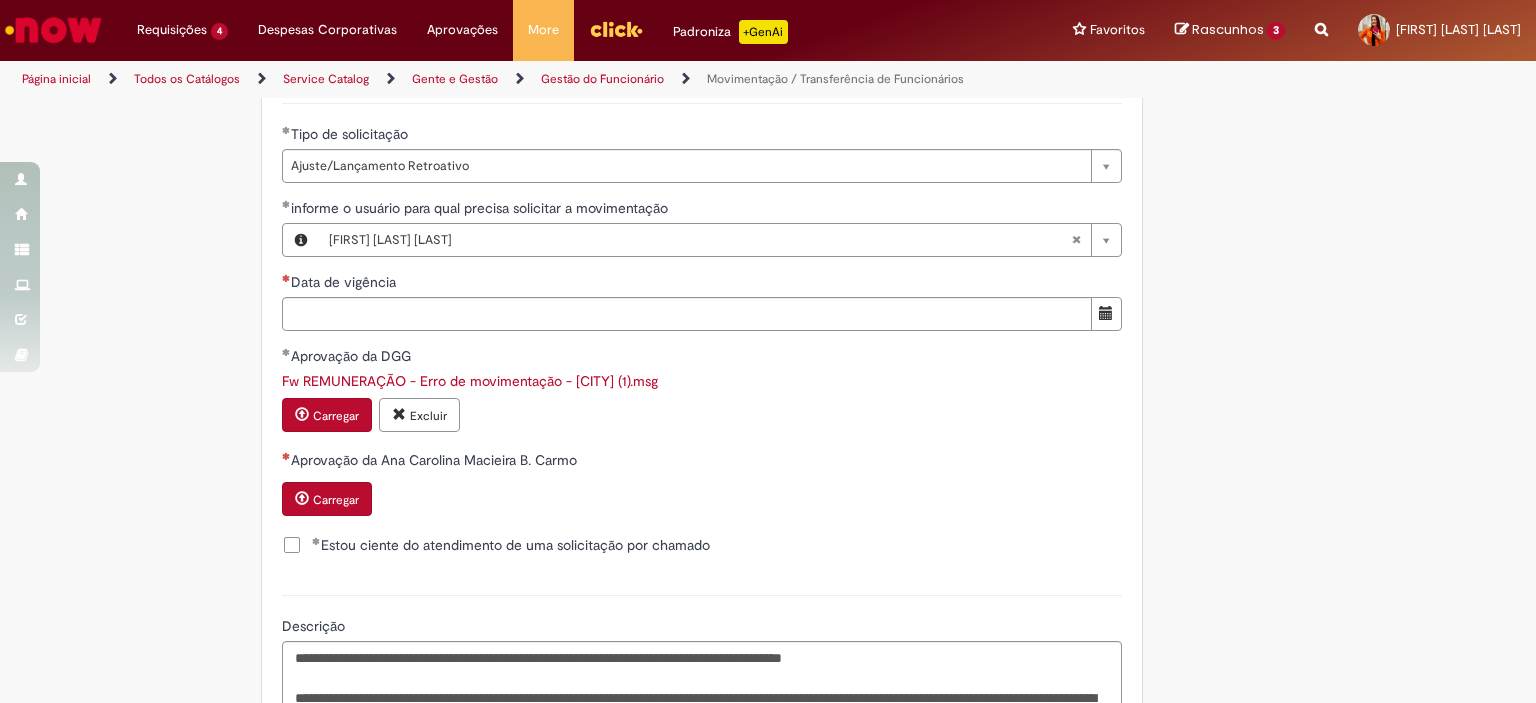 click on "Carregar" at bounding box center [327, 499] 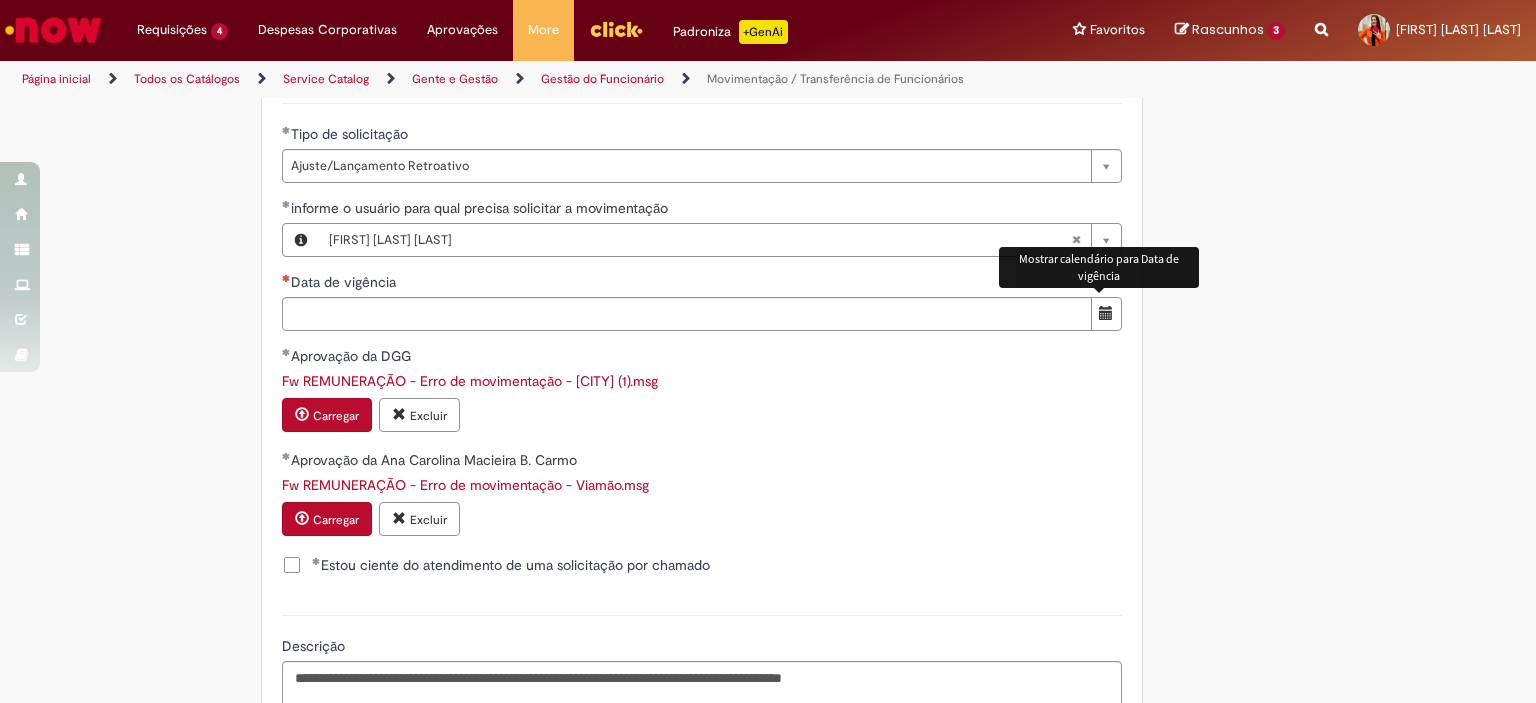 click at bounding box center (1106, 313) 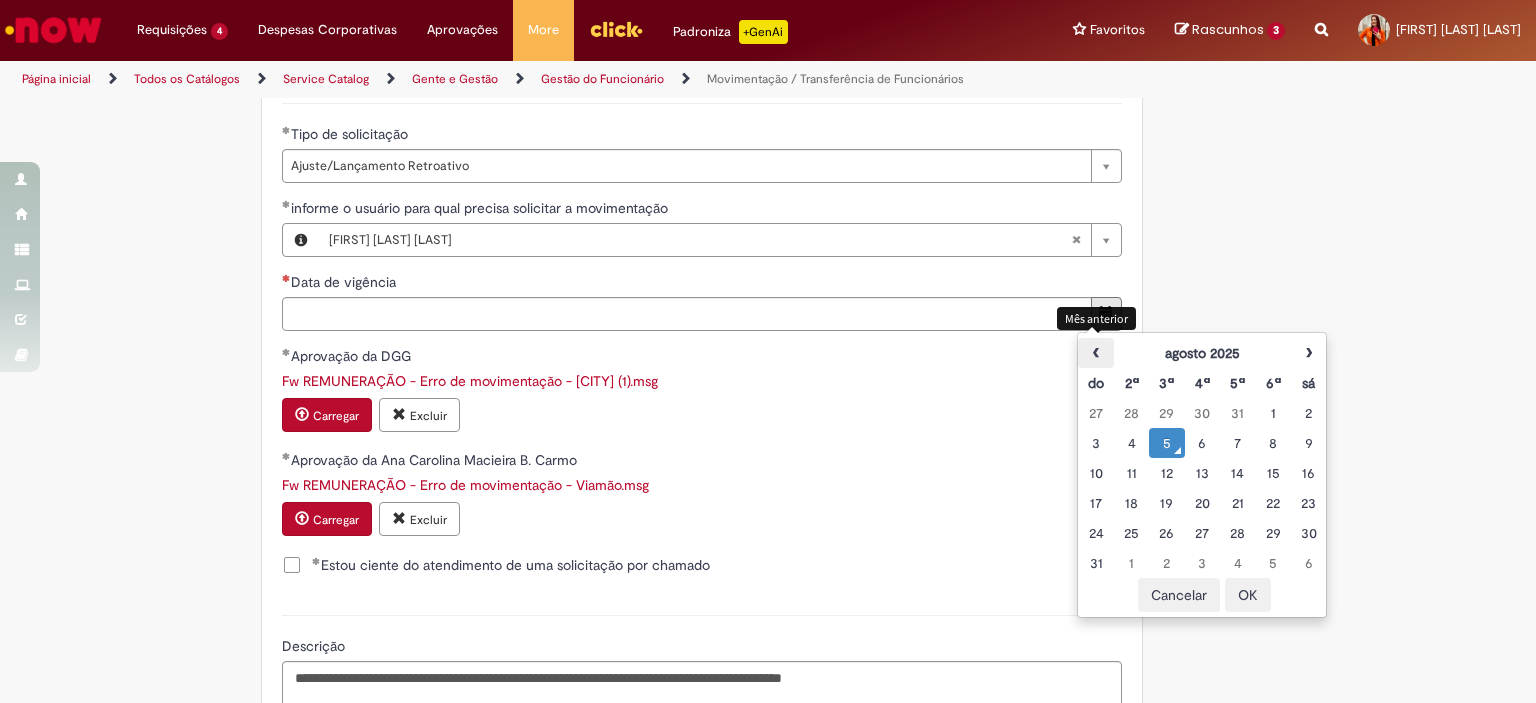 click on "‹" at bounding box center [1095, 353] 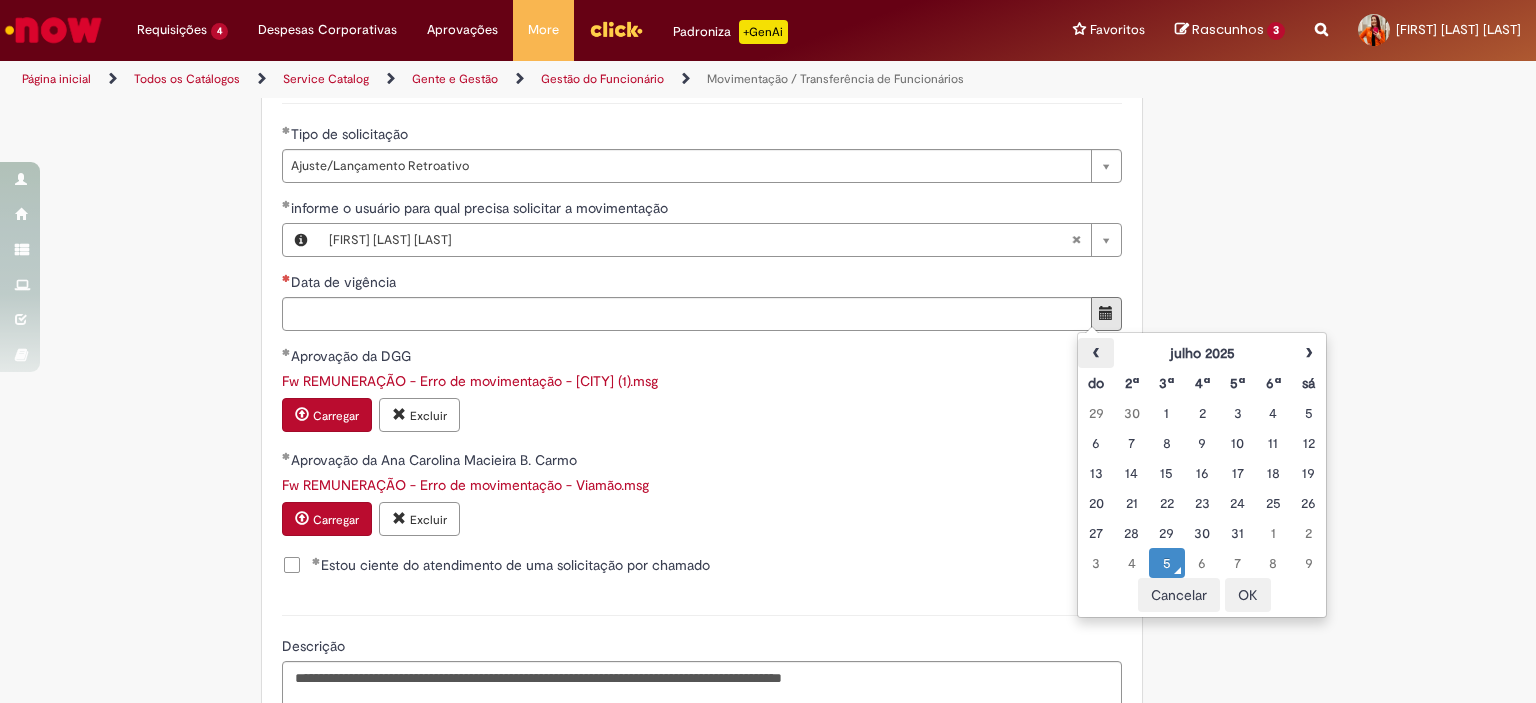 click on "‹" at bounding box center (1095, 353) 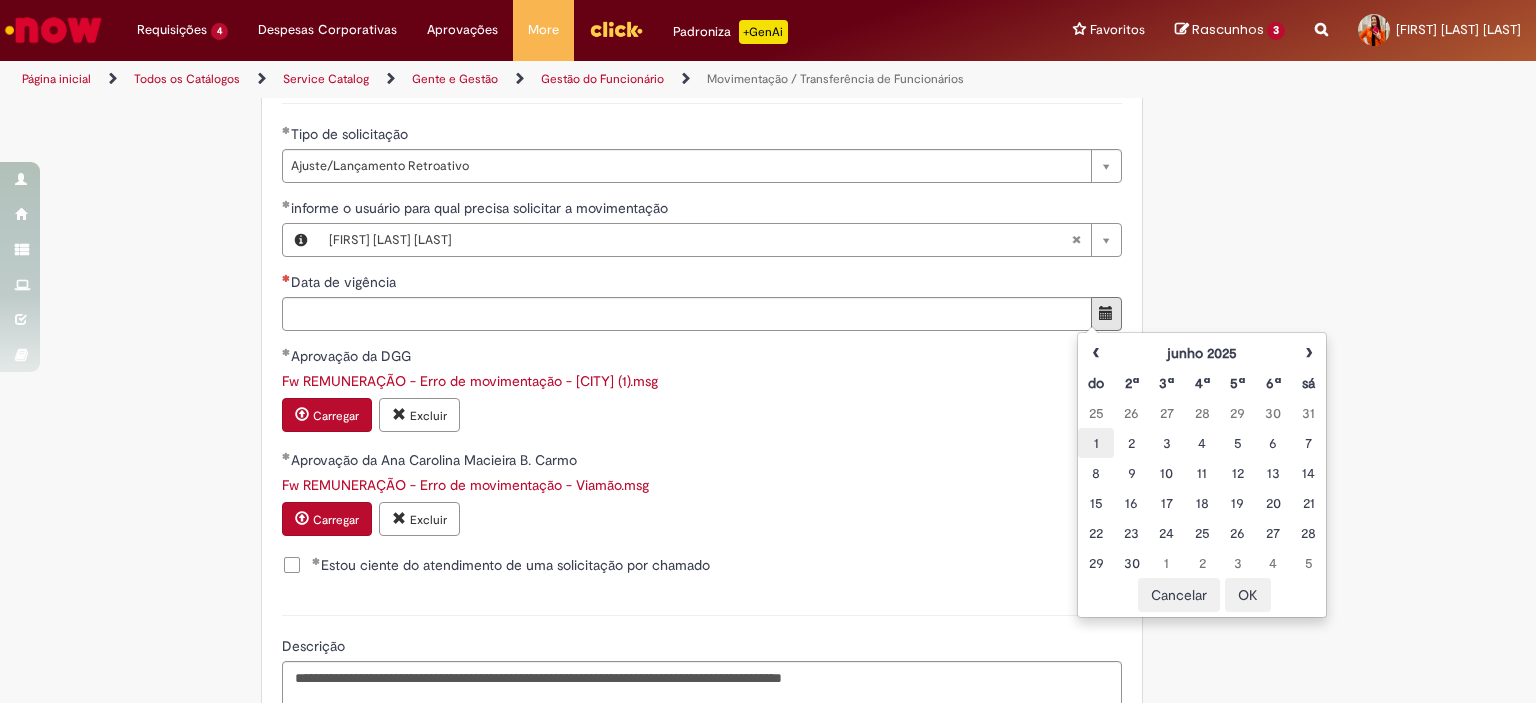 click on "1" at bounding box center [1095, 443] 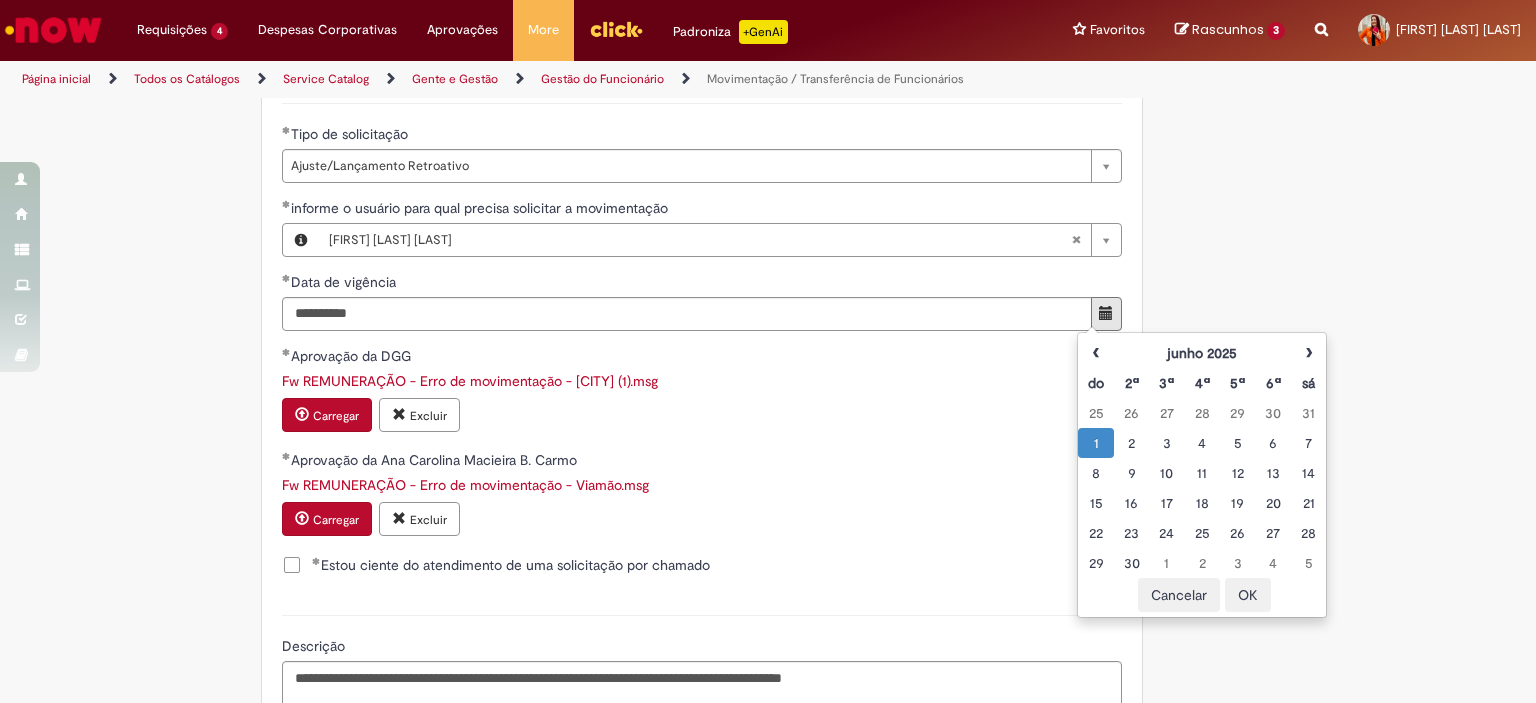 click on "OK" at bounding box center (1248, 595) 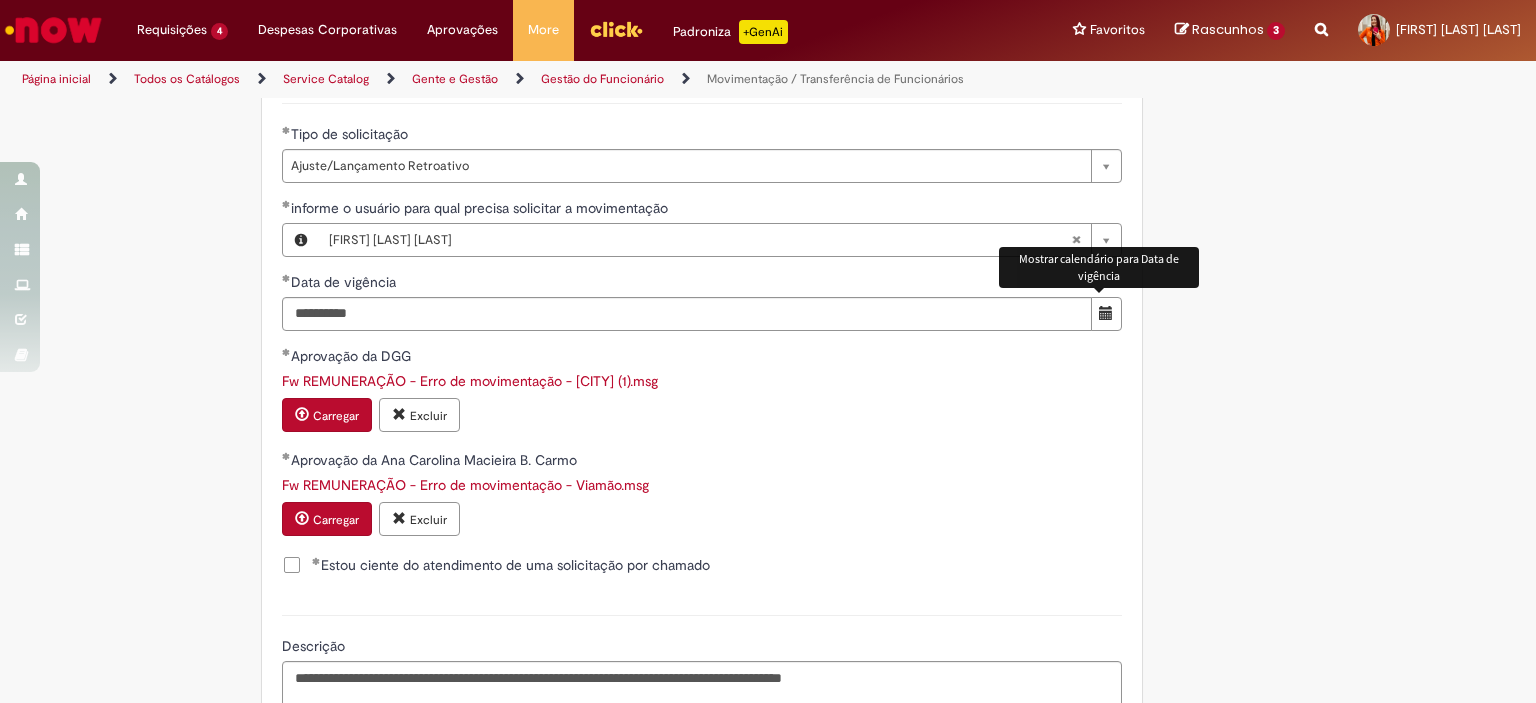 scroll, scrollTop: 1293, scrollLeft: 0, axis: vertical 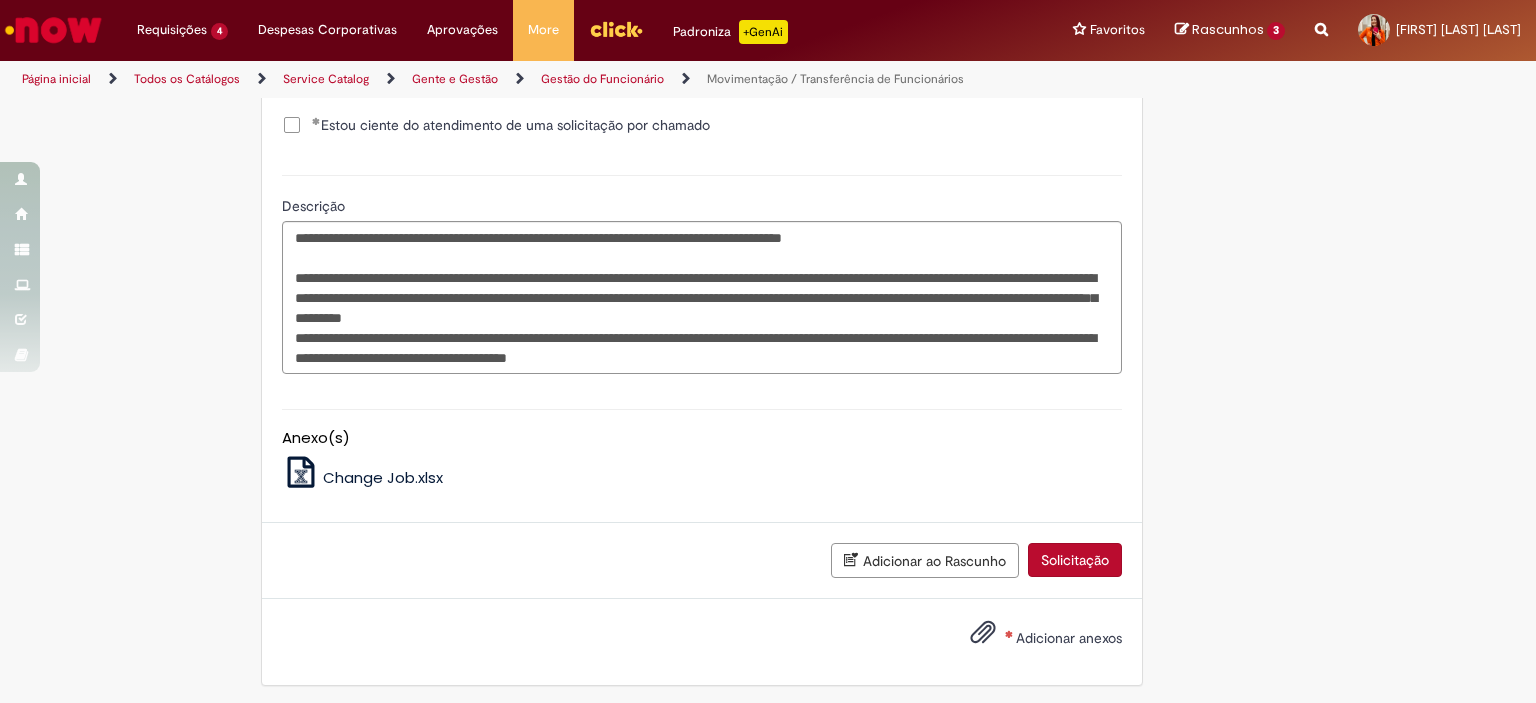 click on "Solicitação" at bounding box center [1075, 560] 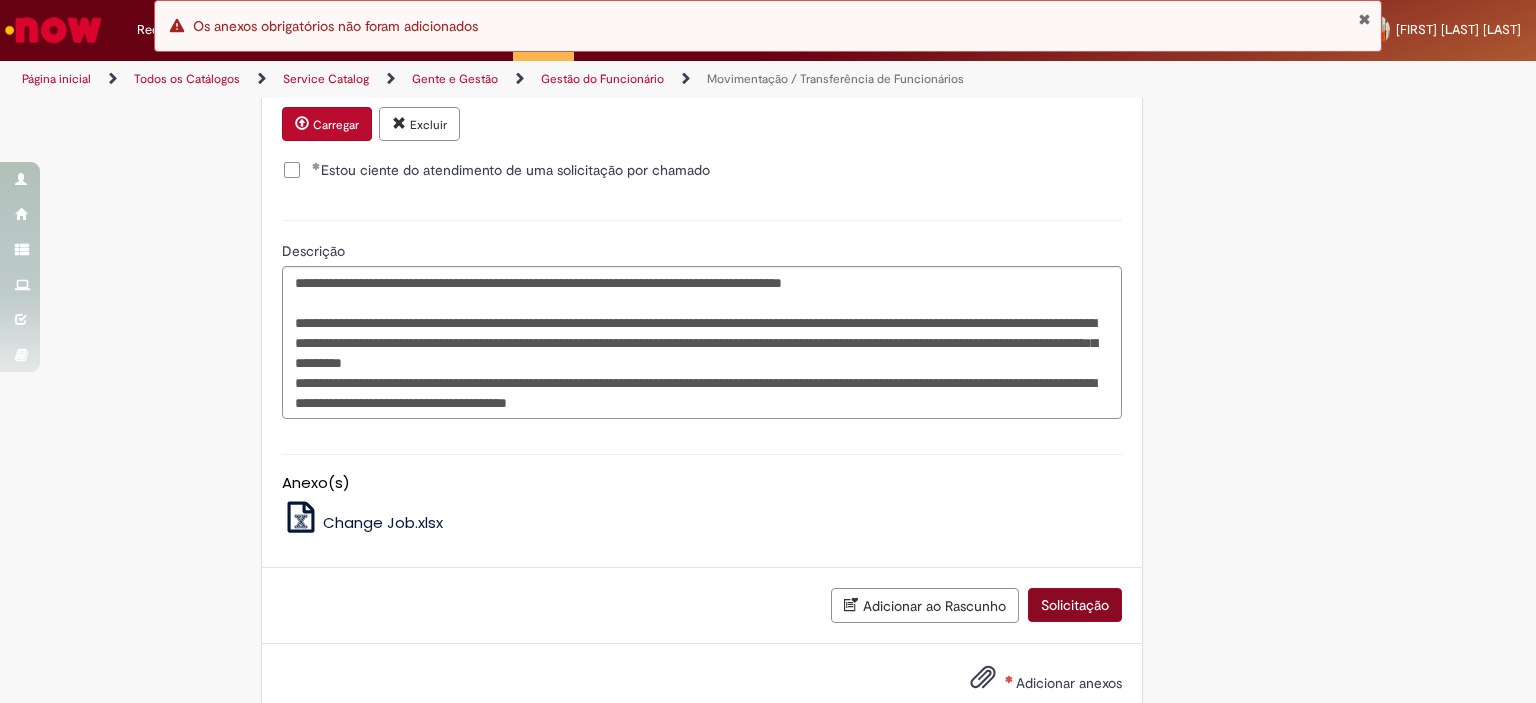 scroll, scrollTop: 1293, scrollLeft: 0, axis: vertical 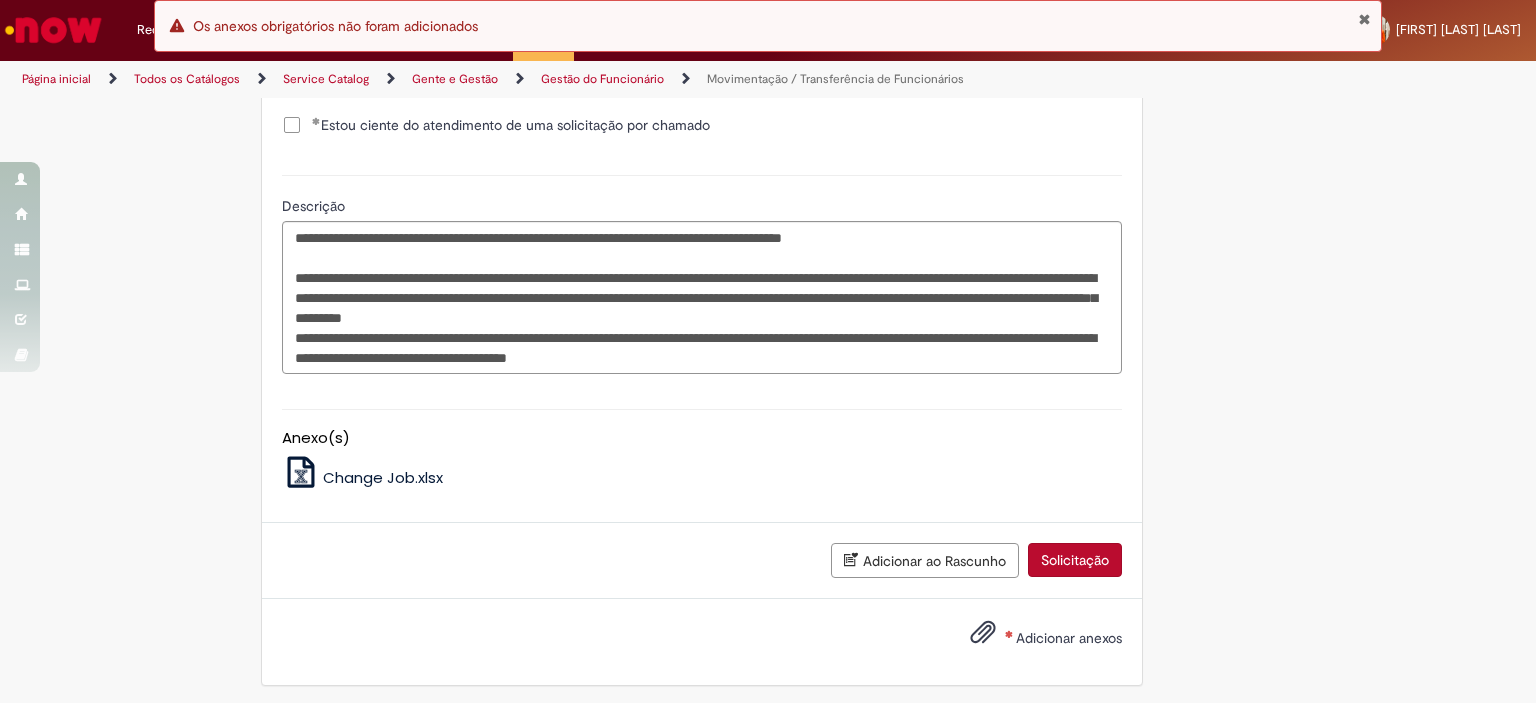 click at bounding box center (1364, 19) 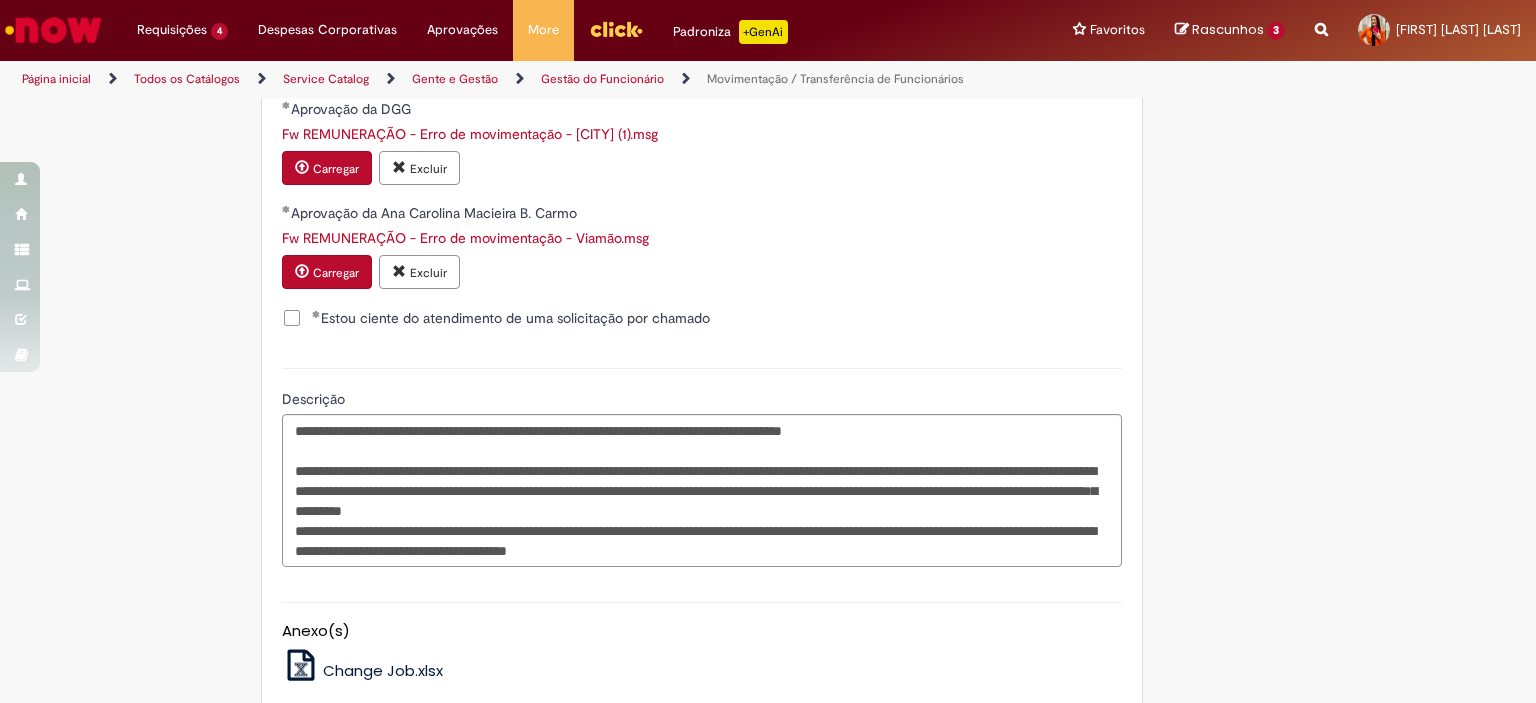 scroll, scrollTop: 1293, scrollLeft: 0, axis: vertical 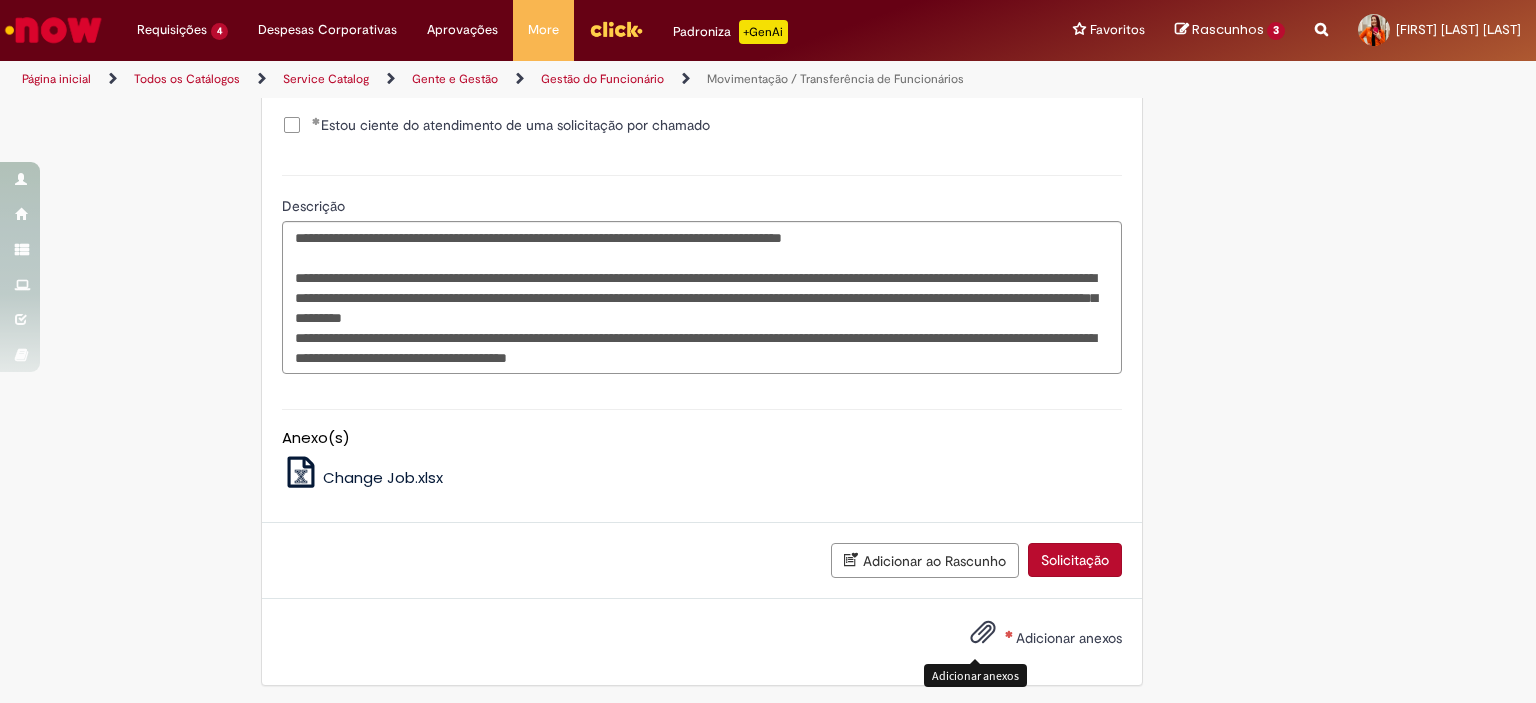 click at bounding box center [983, 633] 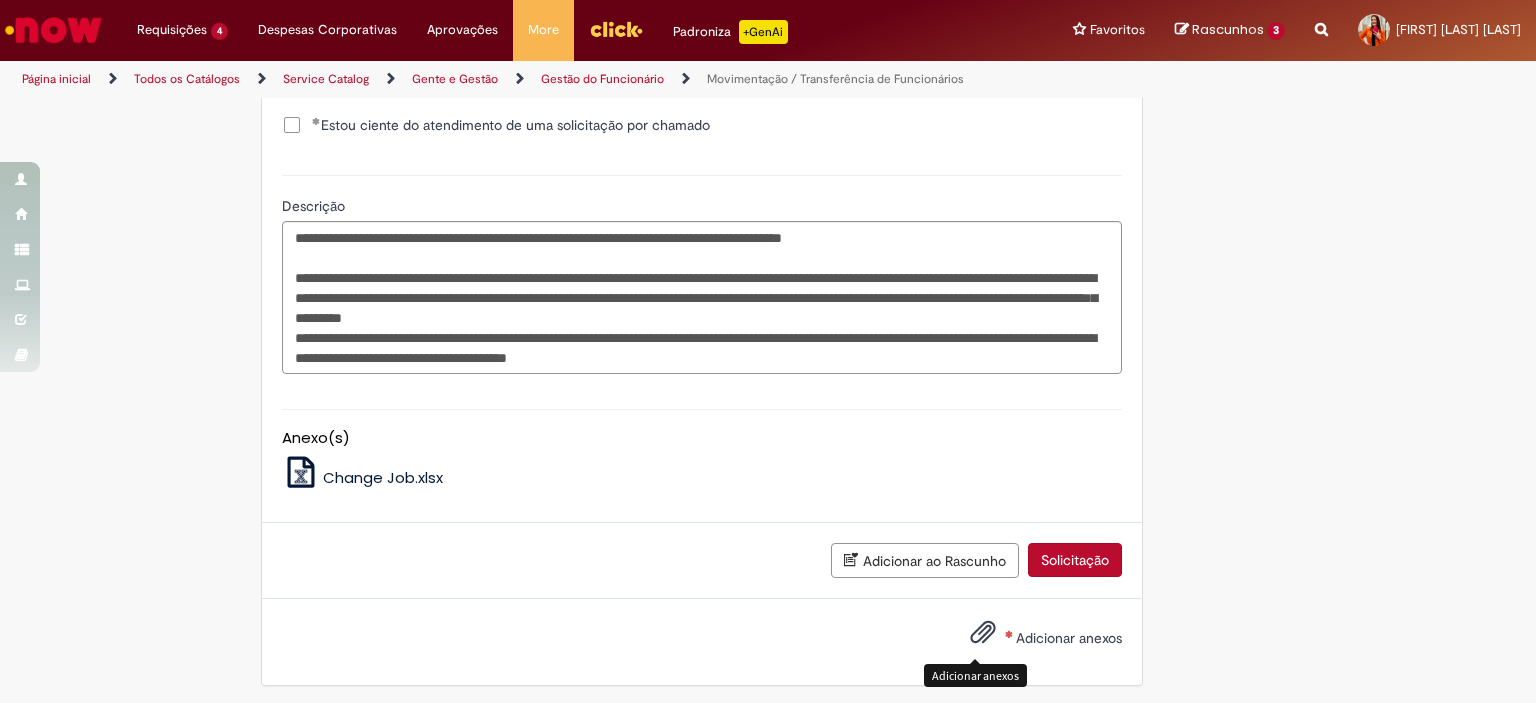 click on "Solicitação" at bounding box center (1075, 560) 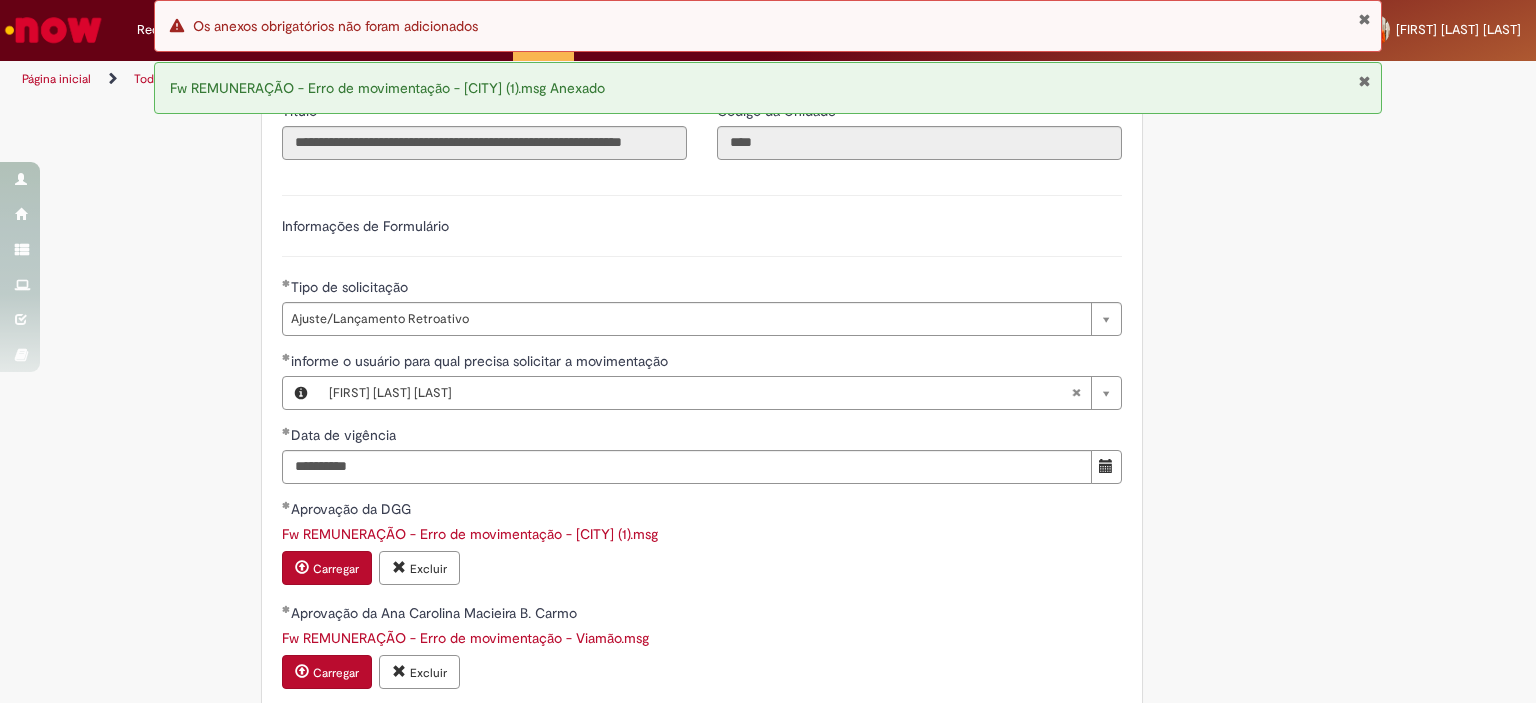 scroll, scrollTop: 1300, scrollLeft: 0, axis: vertical 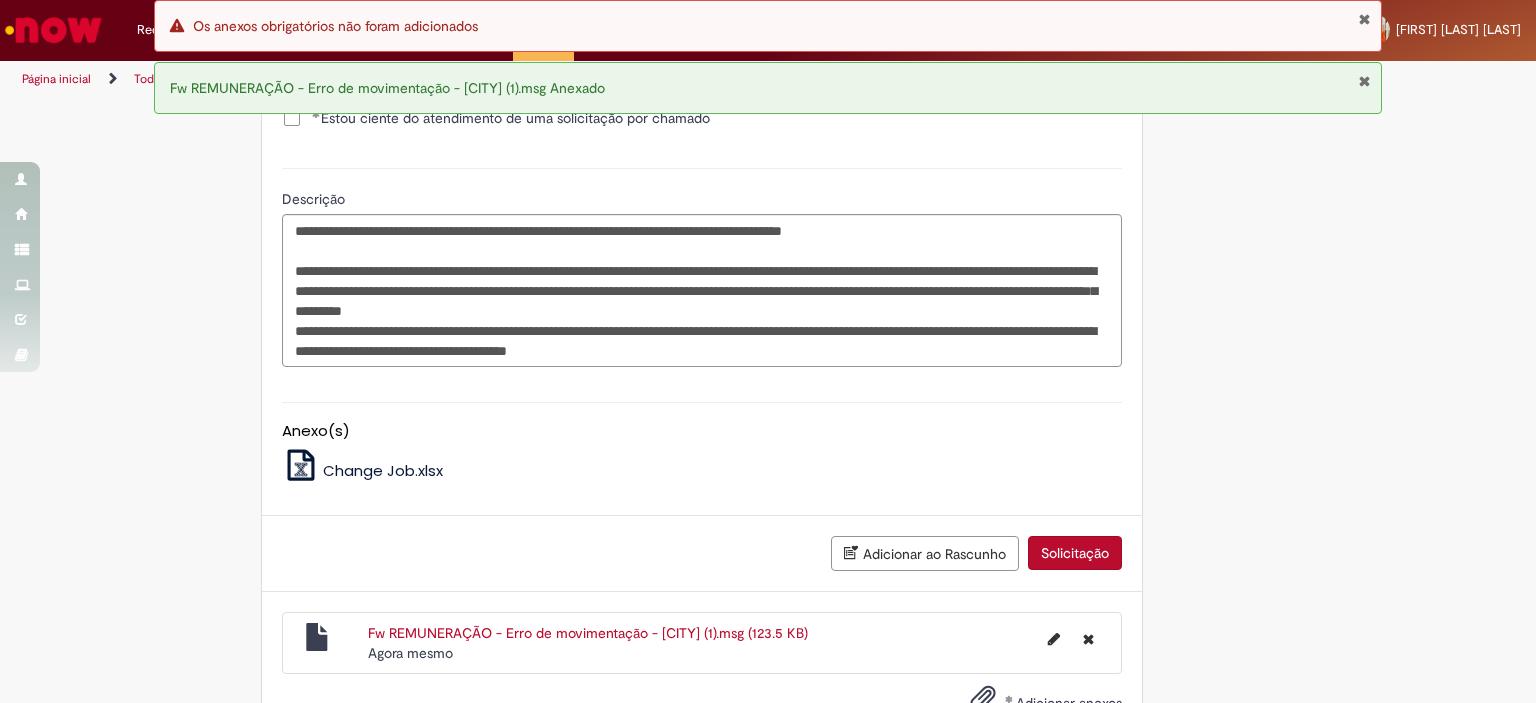 click on "Solicitação" at bounding box center (1075, 553) 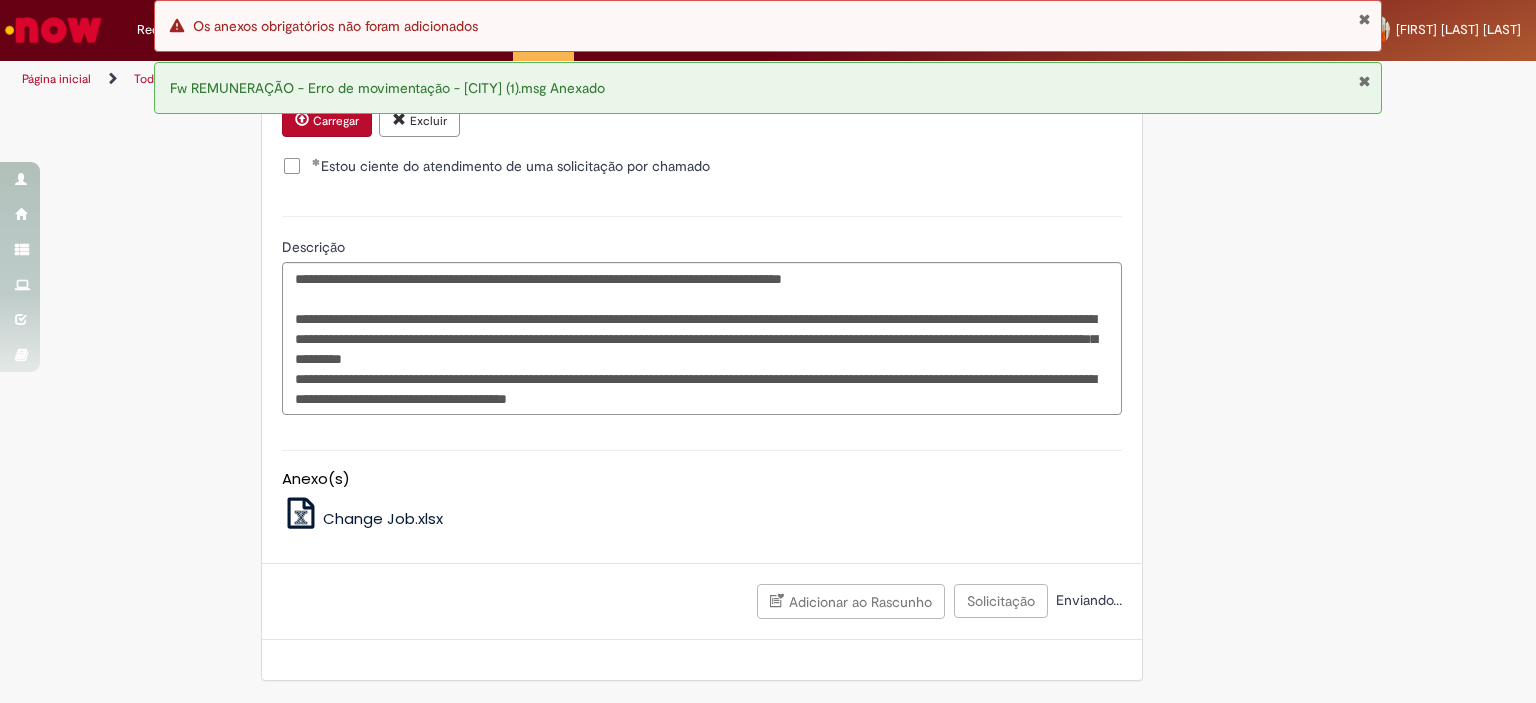 scroll, scrollTop: 1248, scrollLeft: 0, axis: vertical 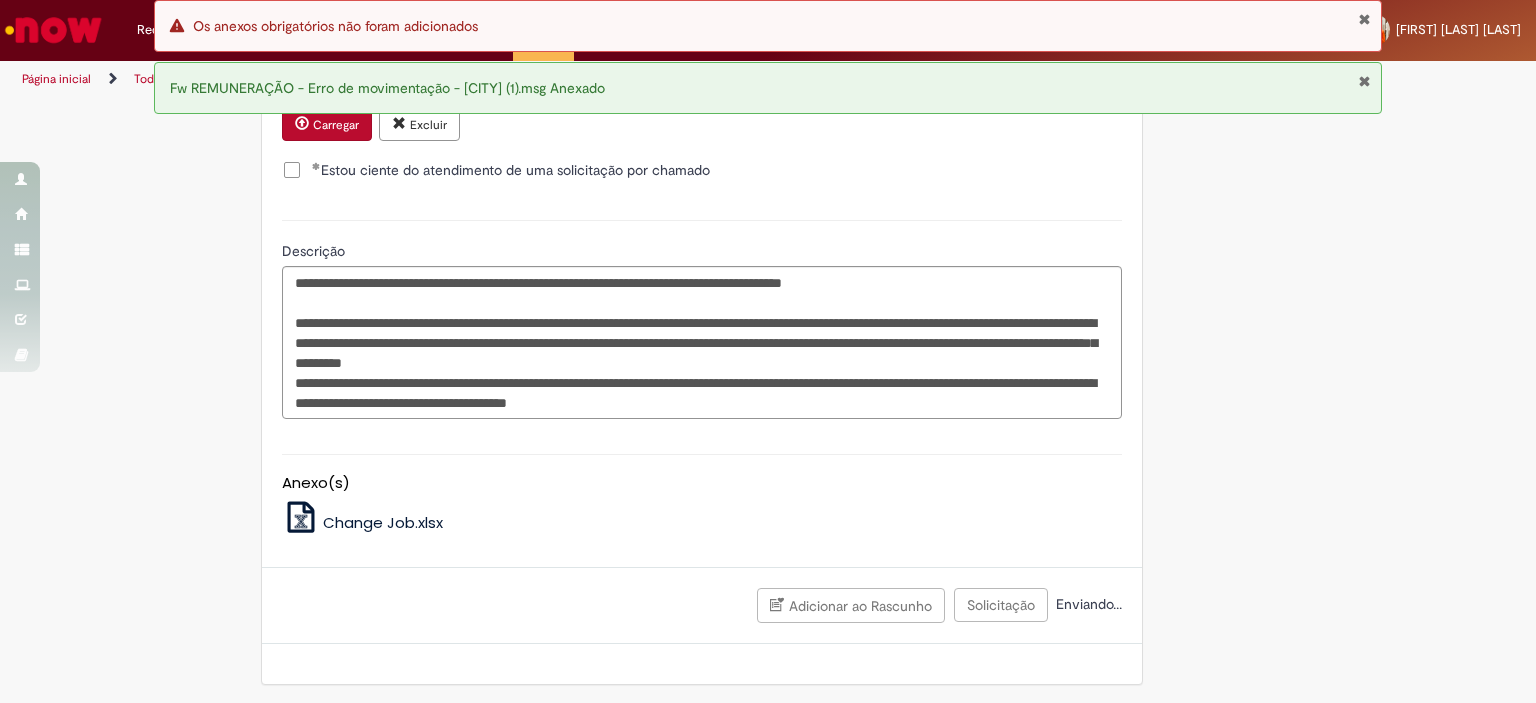 click at bounding box center (1364, 81) 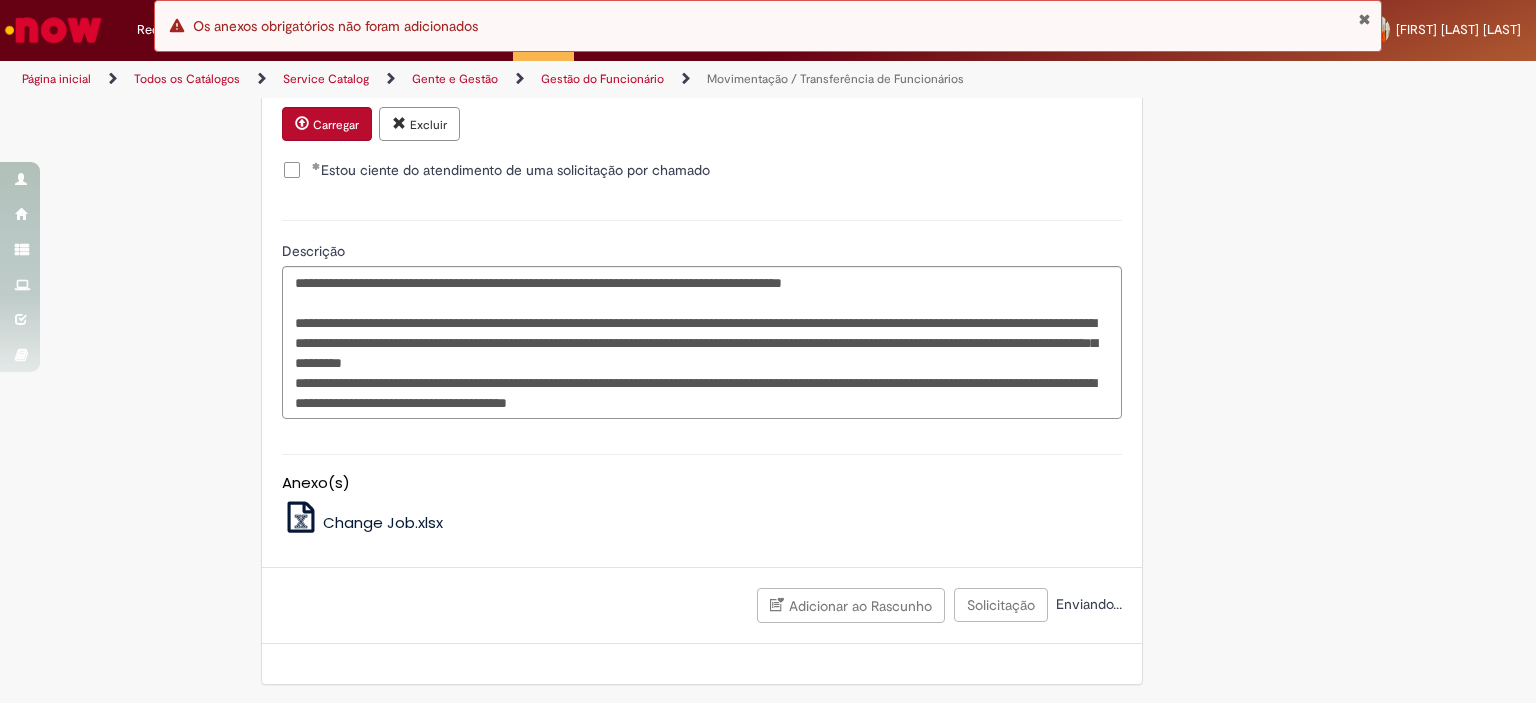 click at bounding box center (1364, 19) 